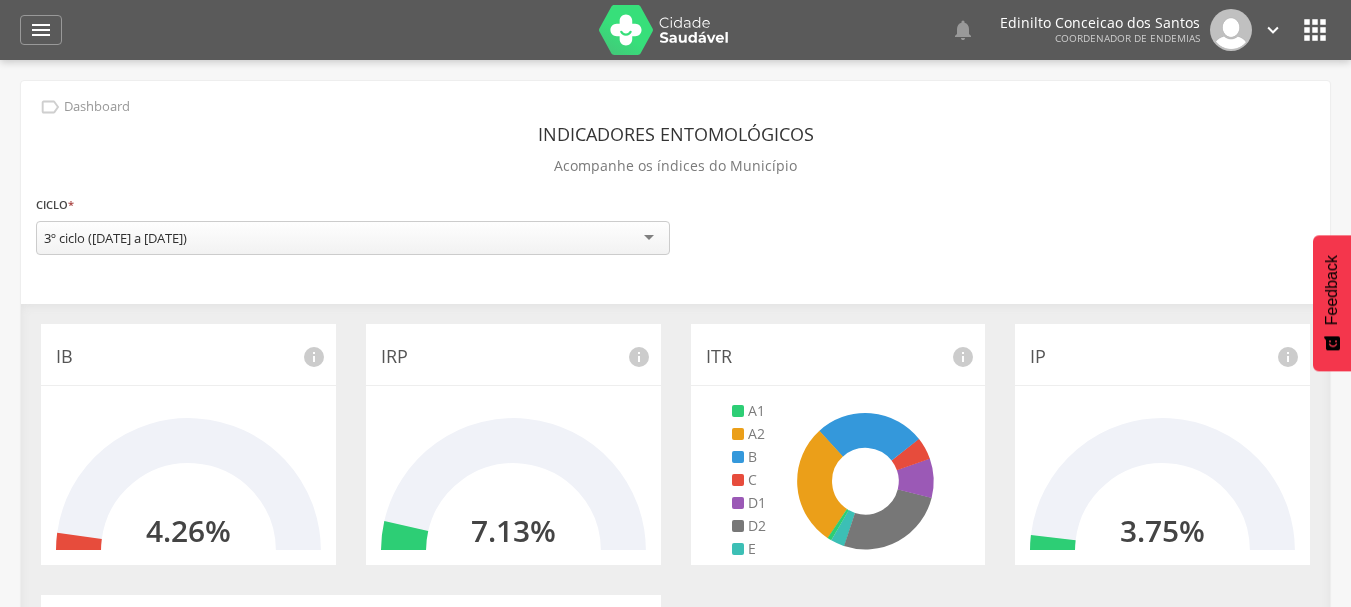 scroll, scrollTop: 0, scrollLeft: 0, axis: both 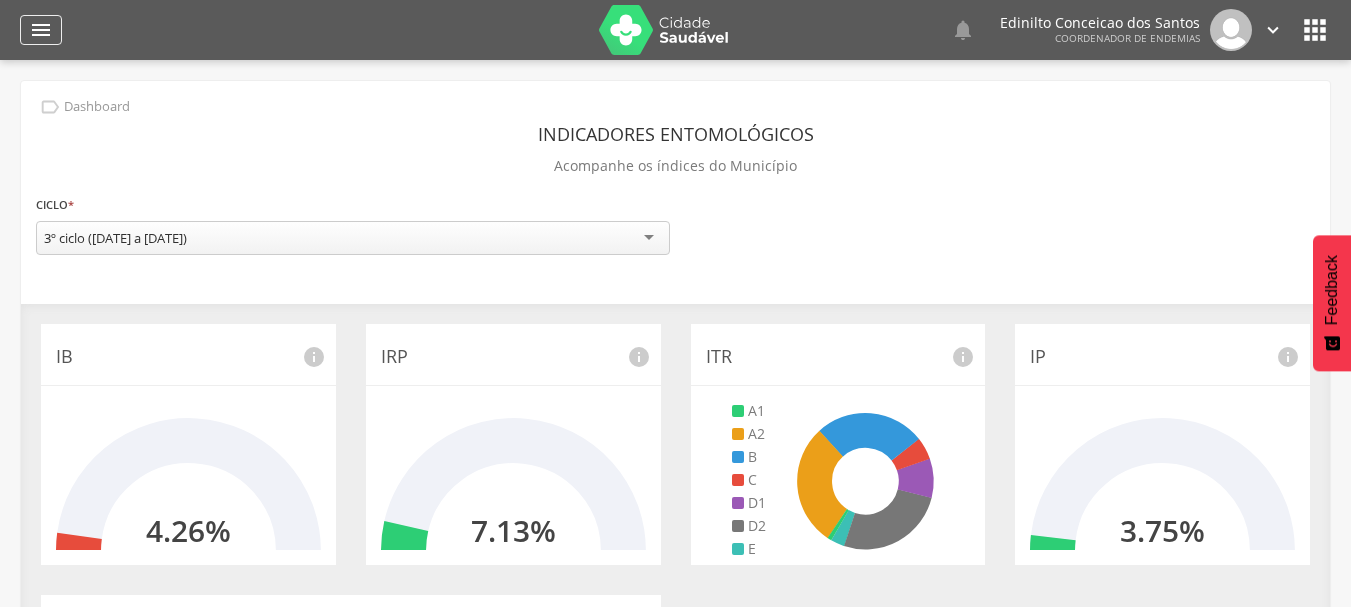 click on "" at bounding box center (41, 30) 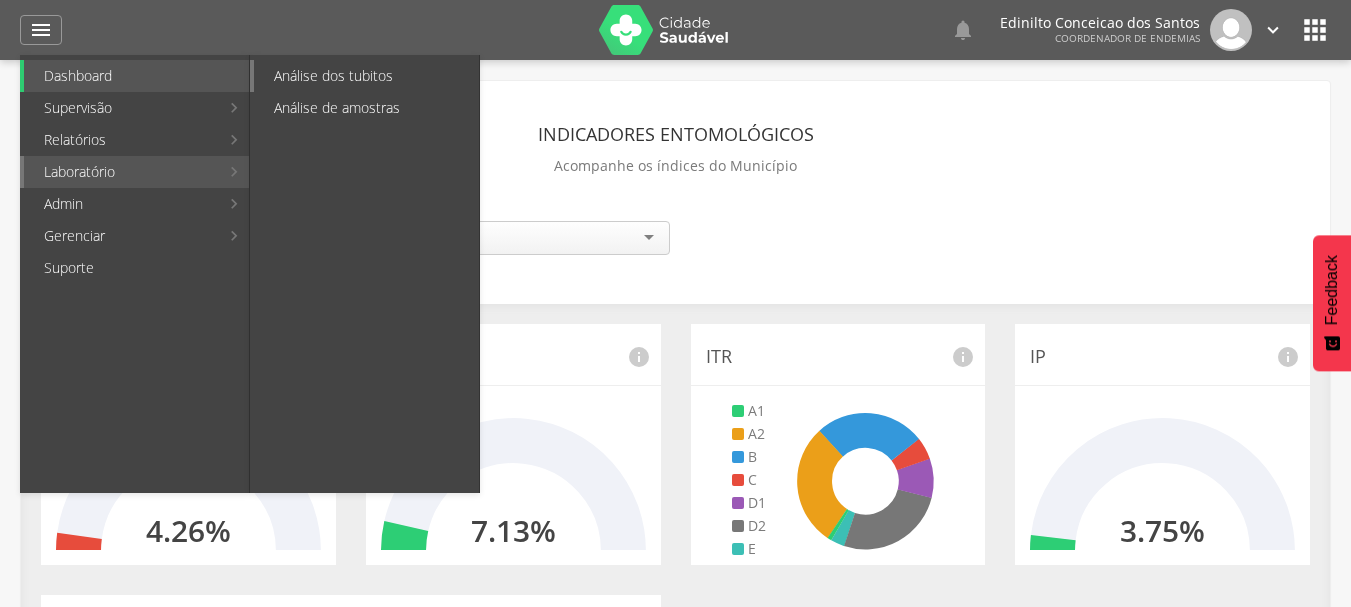click on "Análise dos tubitos" at bounding box center (366, 76) 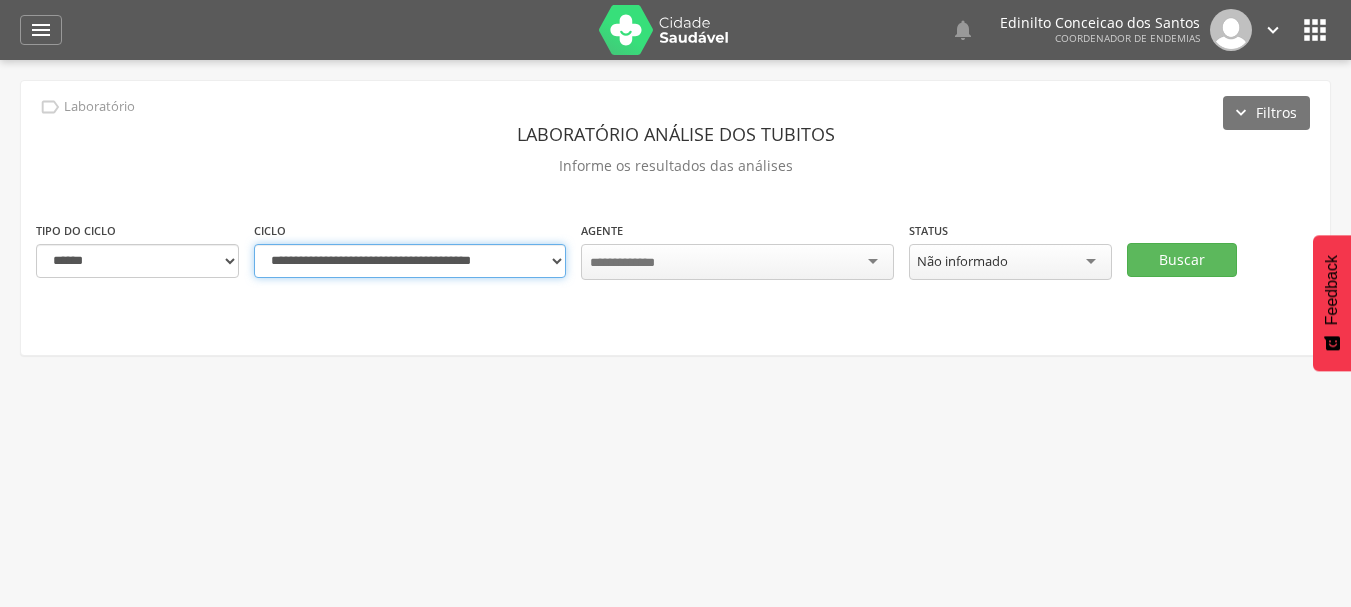 click on "**********" at bounding box center (410, 261) 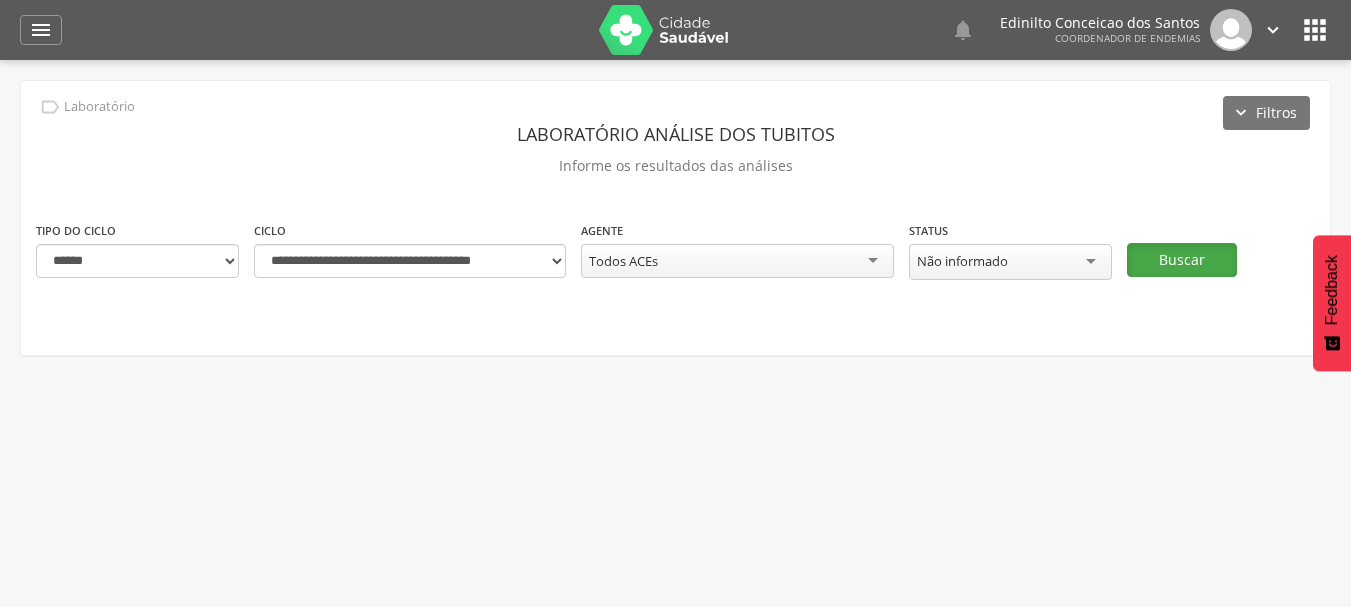click on "Buscar" at bounding box center (1182, 260) 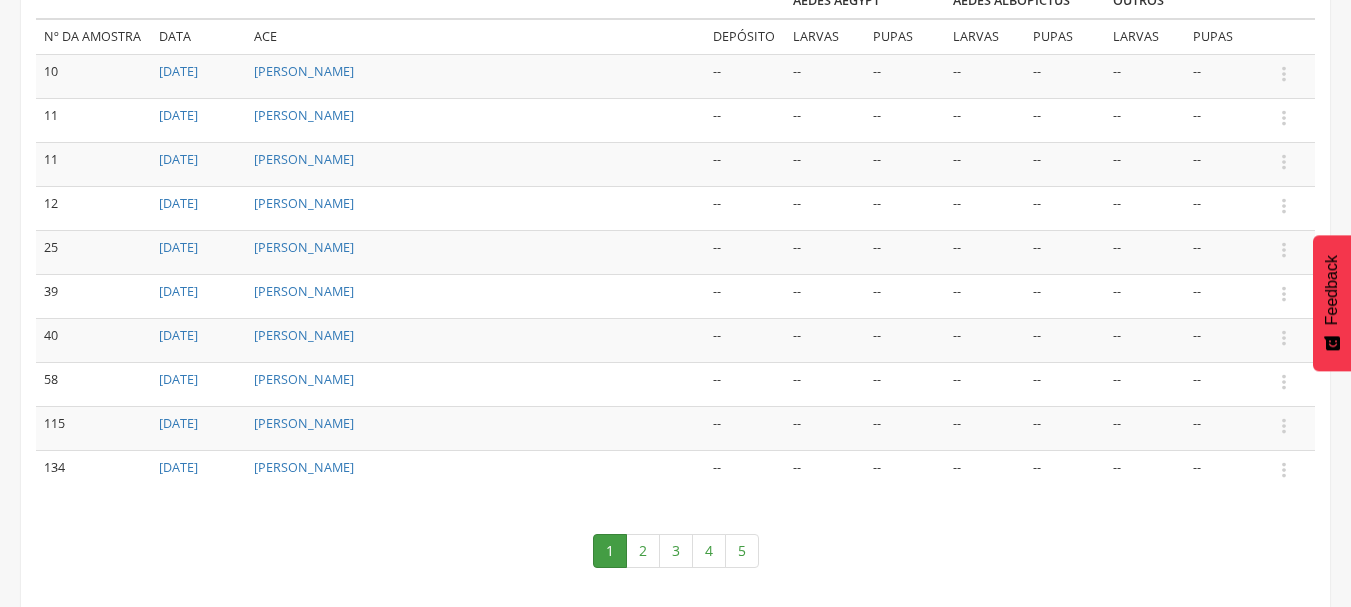 scroll, scrollTop: 348, scrollLeft: 0, axis: vertical 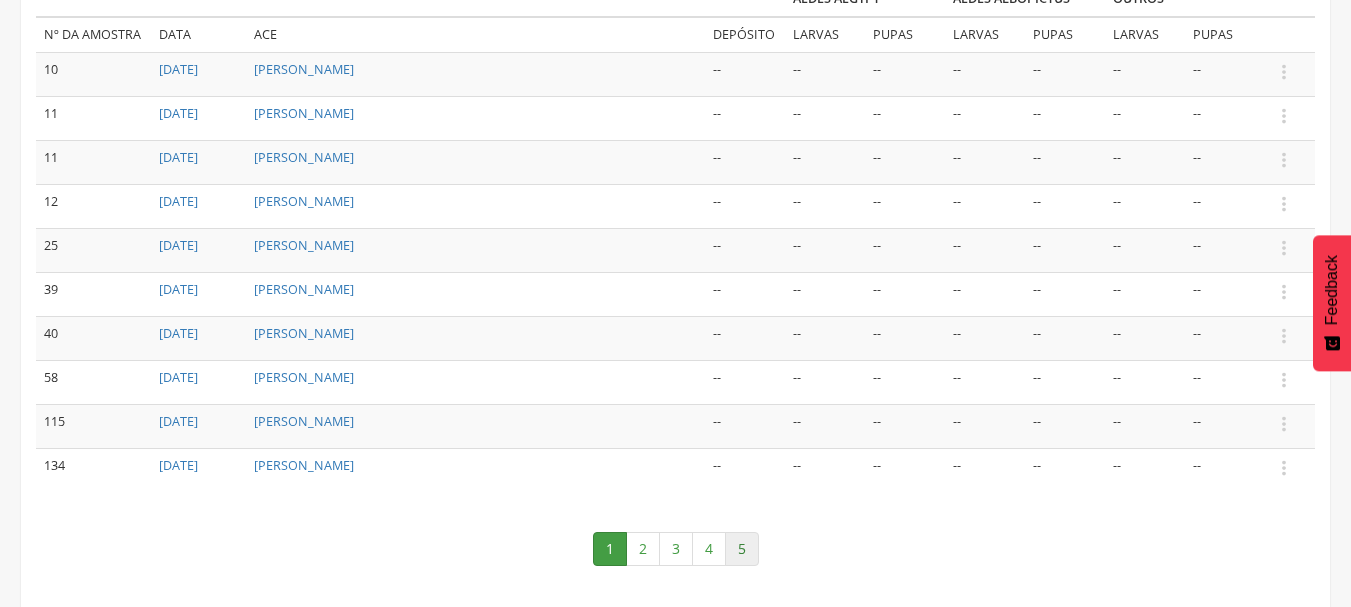 click on "5" at bounding box center [742, 549] 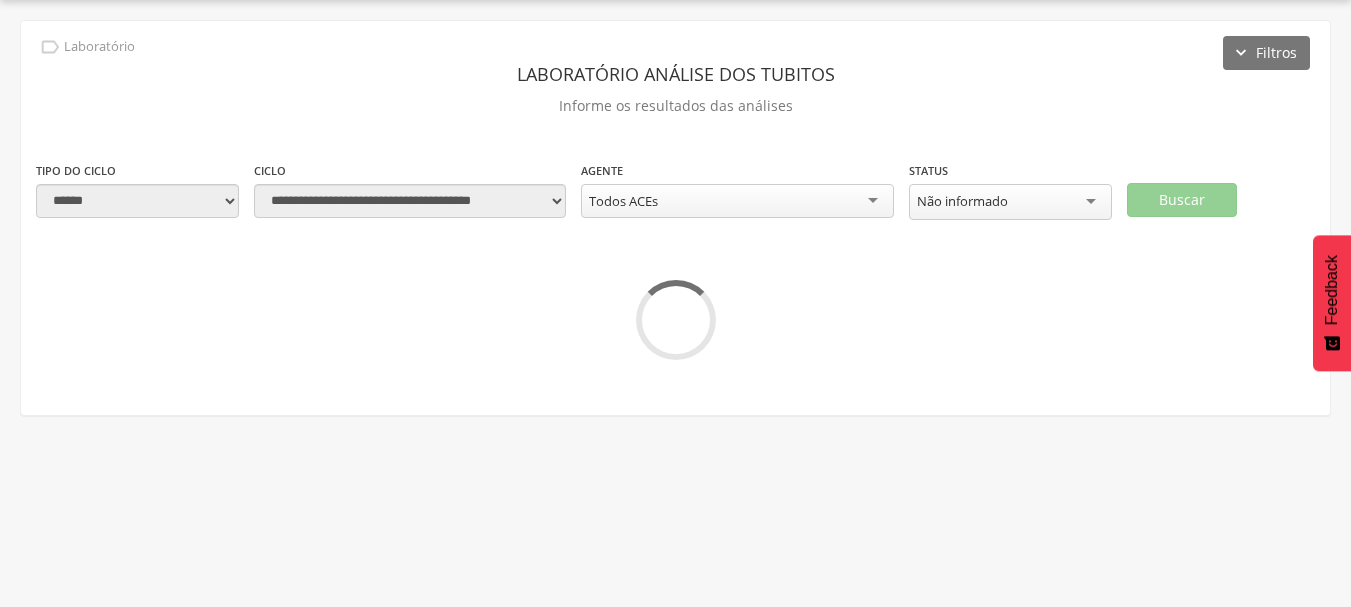 scroll, scrollTop: 117, scrollLeft: 0, axis: vertical 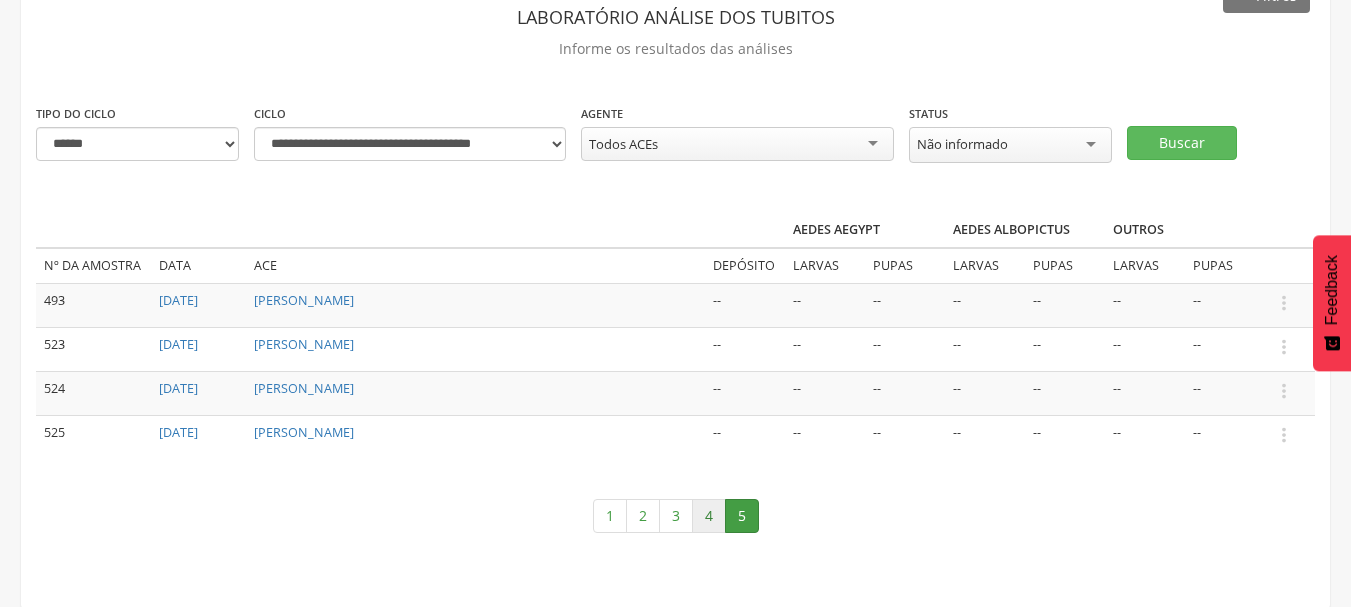 click on "4" at bounding box center [709, 516] 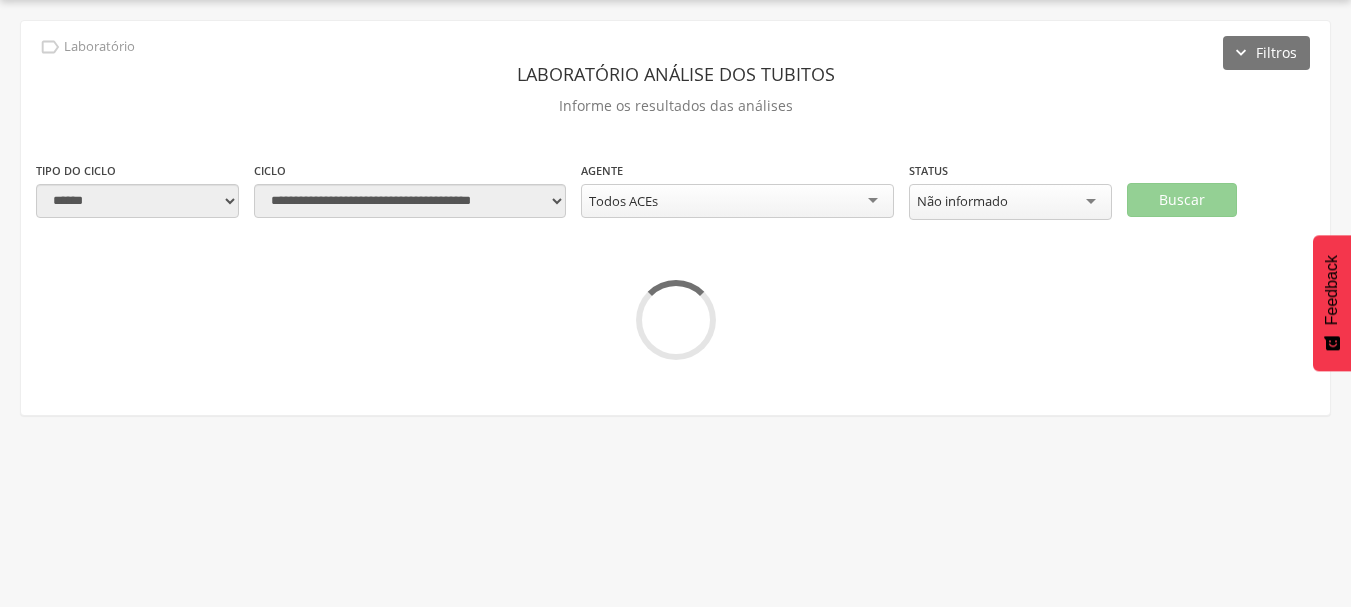 scroll, scrollTop: 348, scrollLeft: 0, axis: vertical 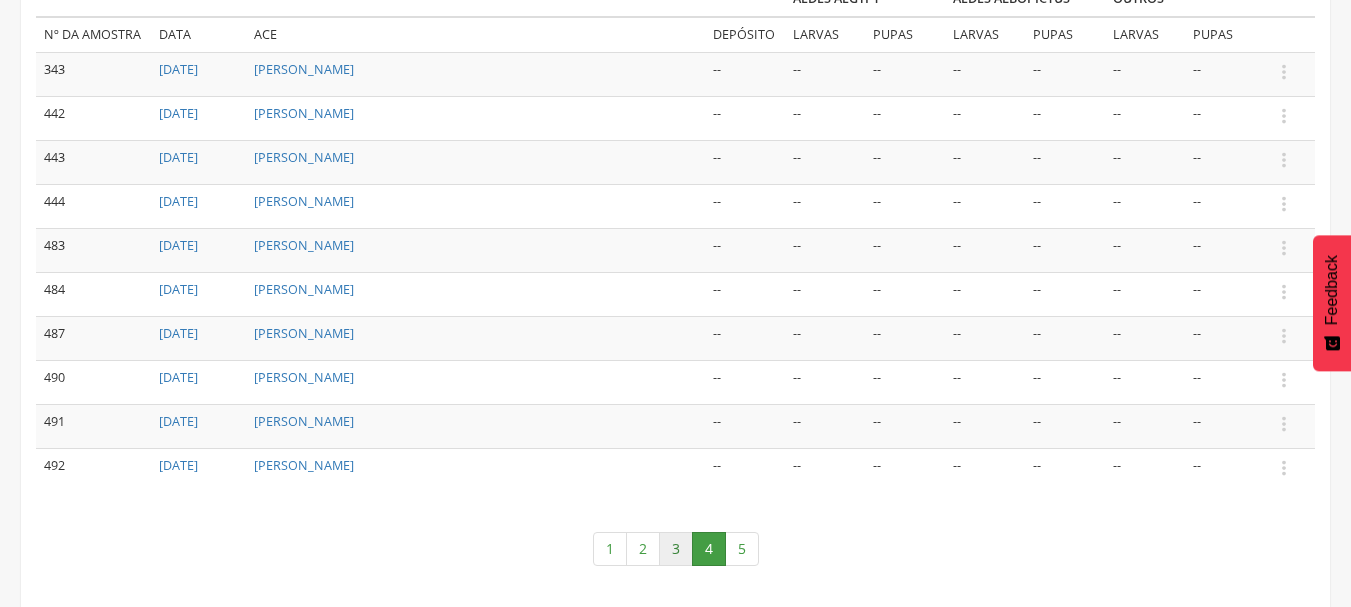 click on "3" at bounding box center [676, 549] 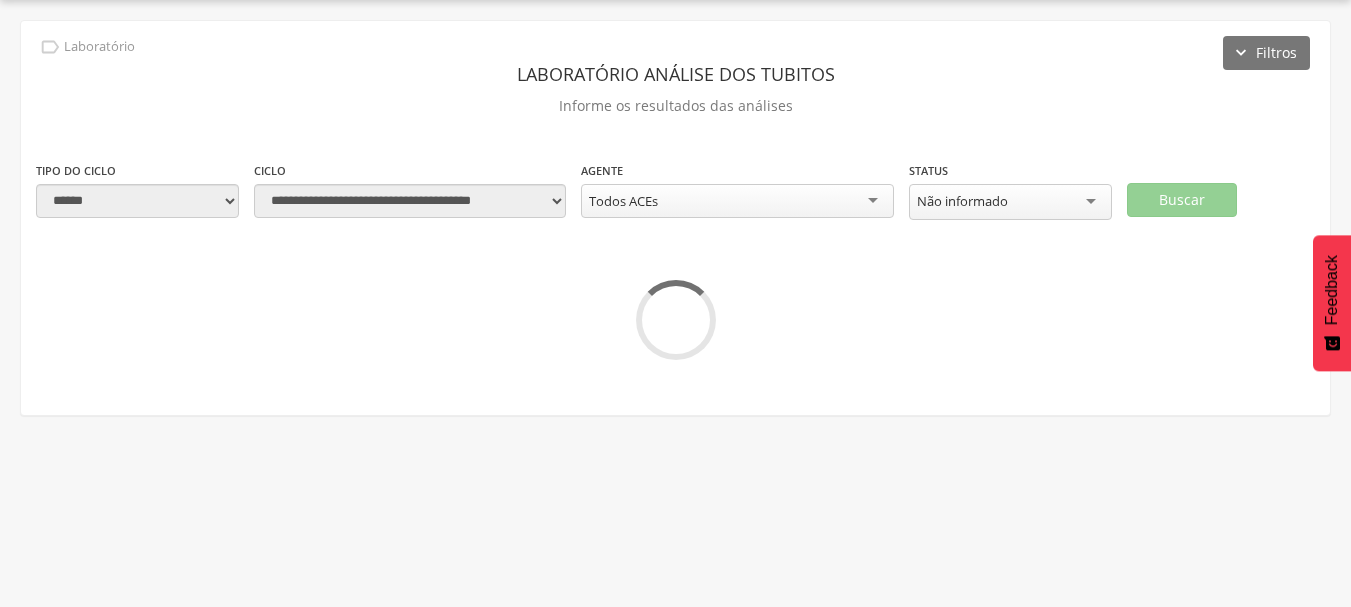 scroll, scrollTop: 348, scrollLeft: 0, axis: vertical 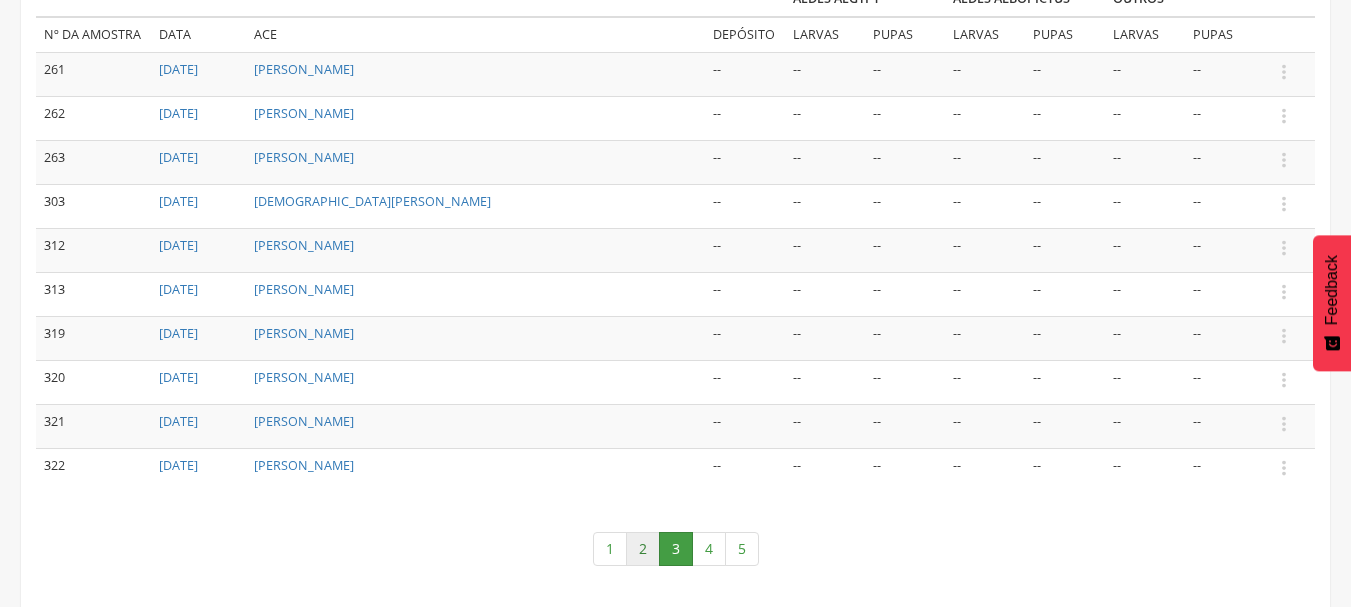 click on "2" at bounding box center [643, 549] 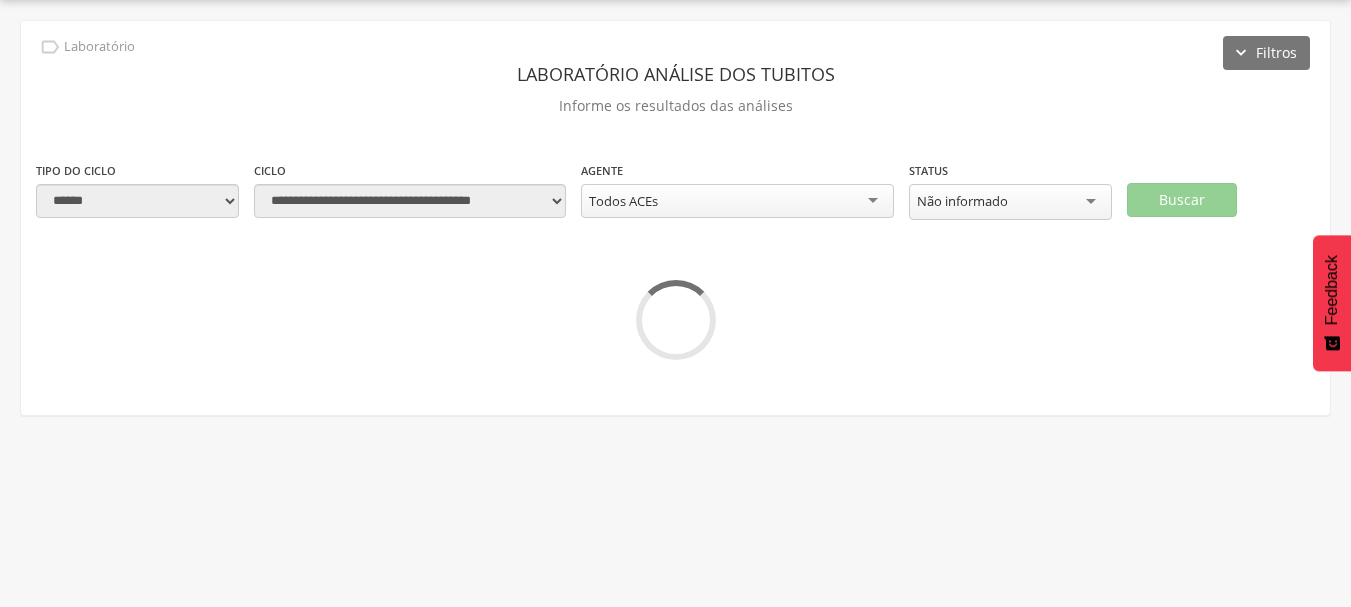 scroll, scrollTop: 348, scrollLeft: 0, axis: vertical 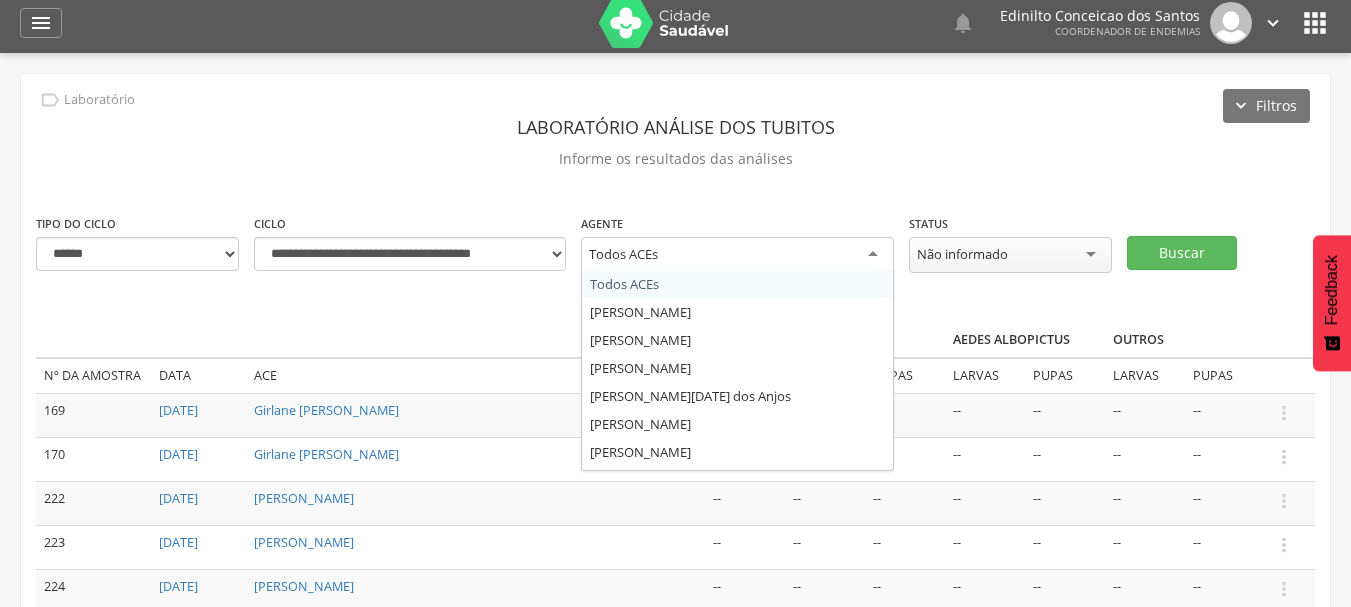 click on "Todos ACEs" at bounding box center [737, 255] 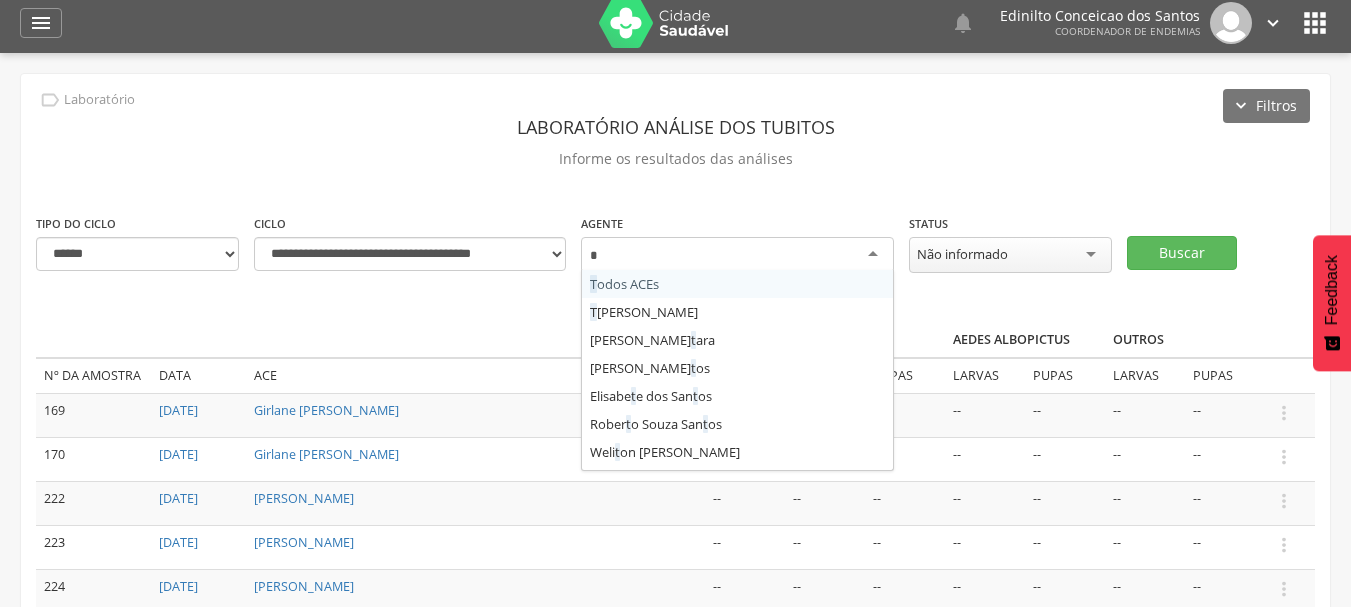 type on "**" 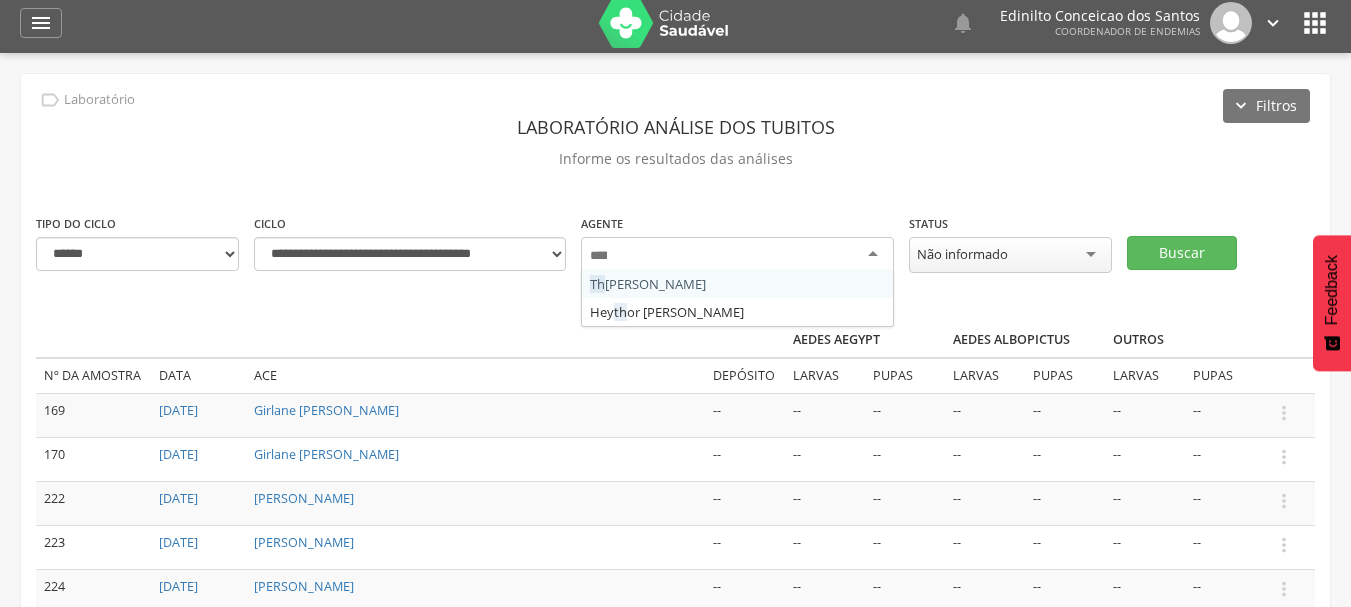 scroll, scrollTop: 0, scrollLeft: 0, axis: both 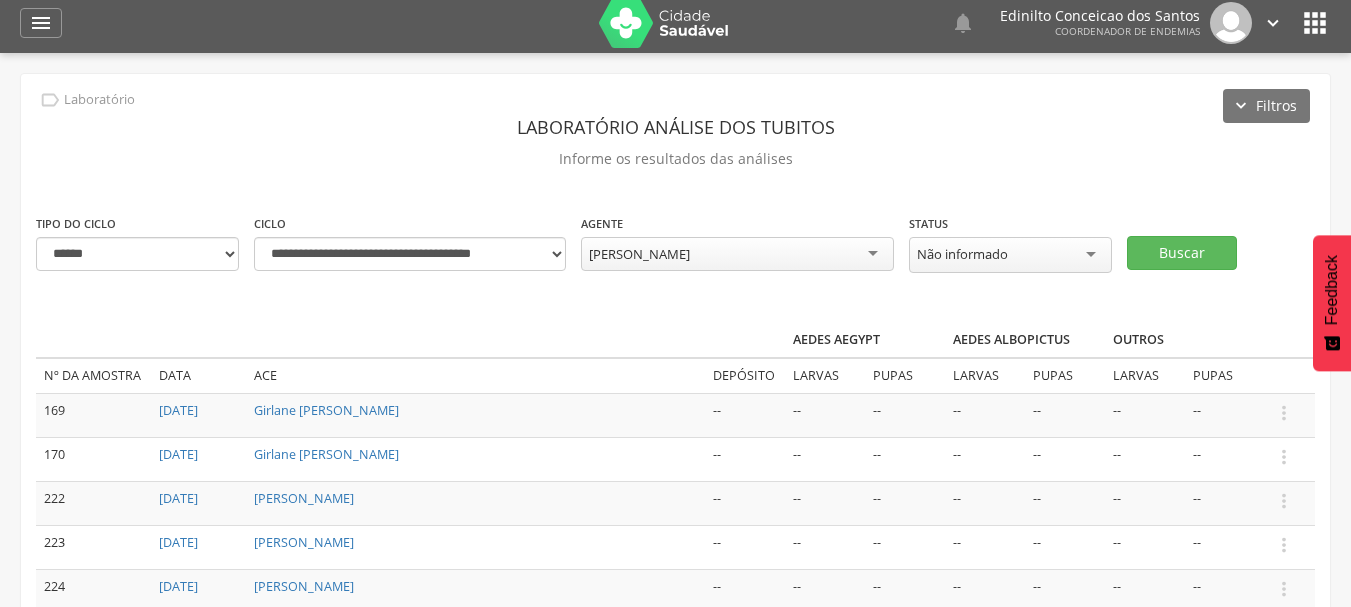 click on "Não informado" at bounding box center [1010, 255] 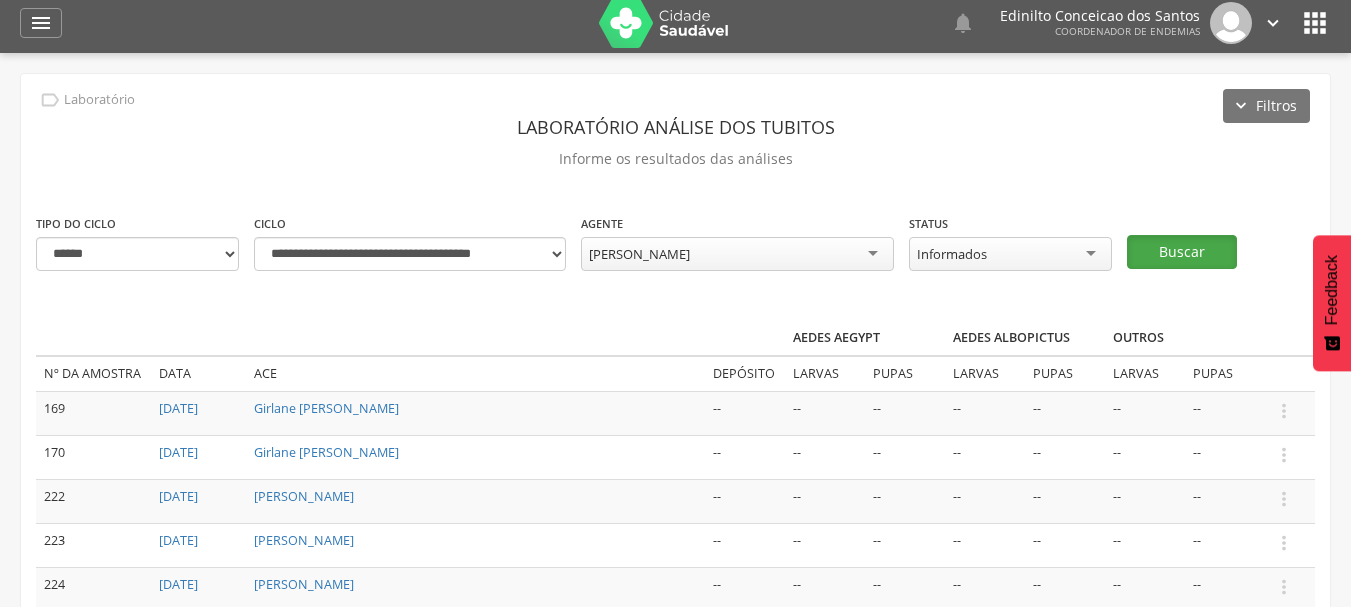 click on "Buscar" at bounding box center [1182, 252] 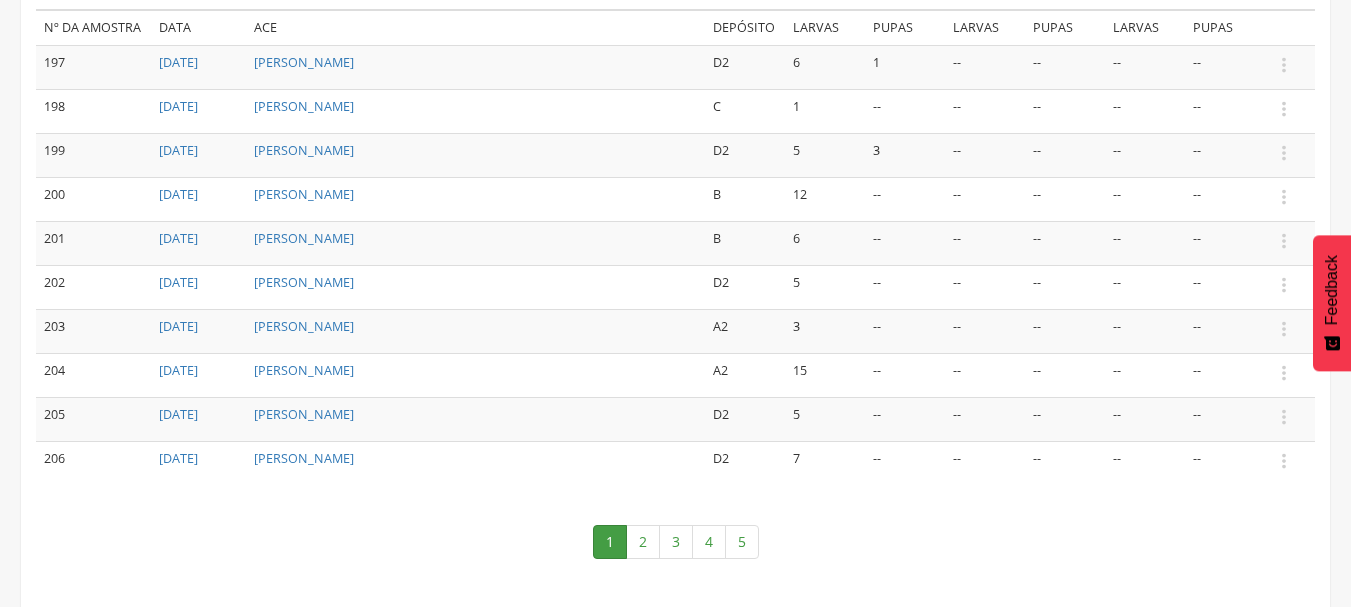 scroll, scrollTop: 381, scrollLeft: 0, axis: vertical 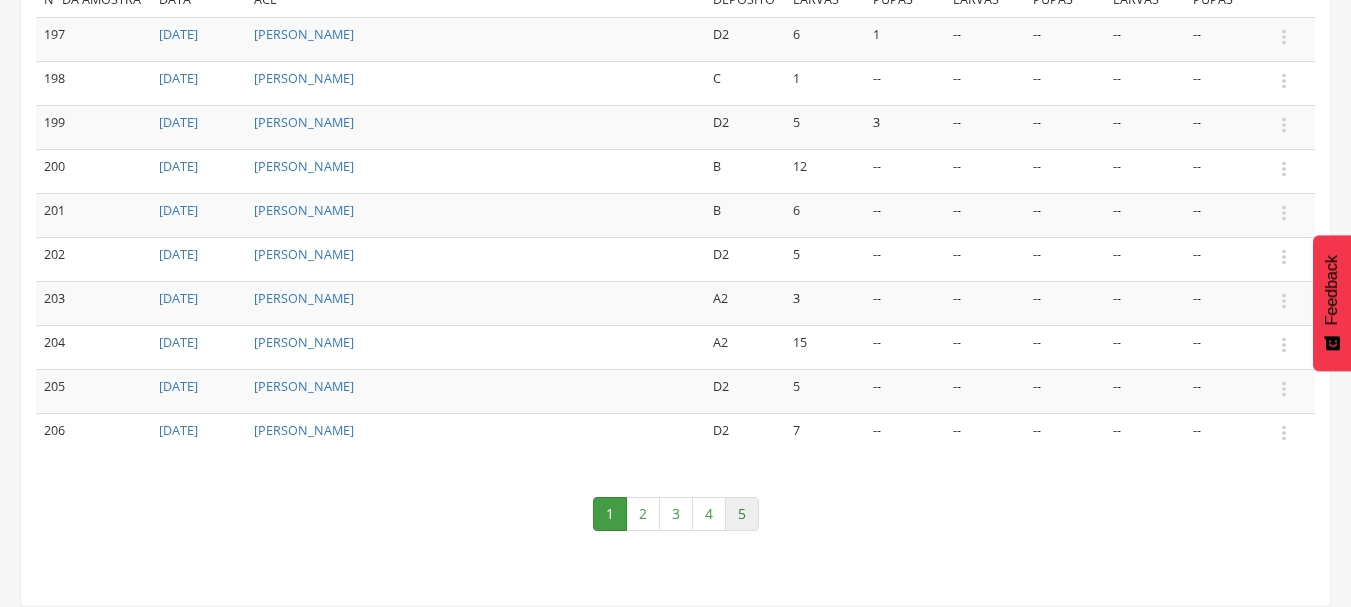 click on "5" at bounding box center [742, 514] 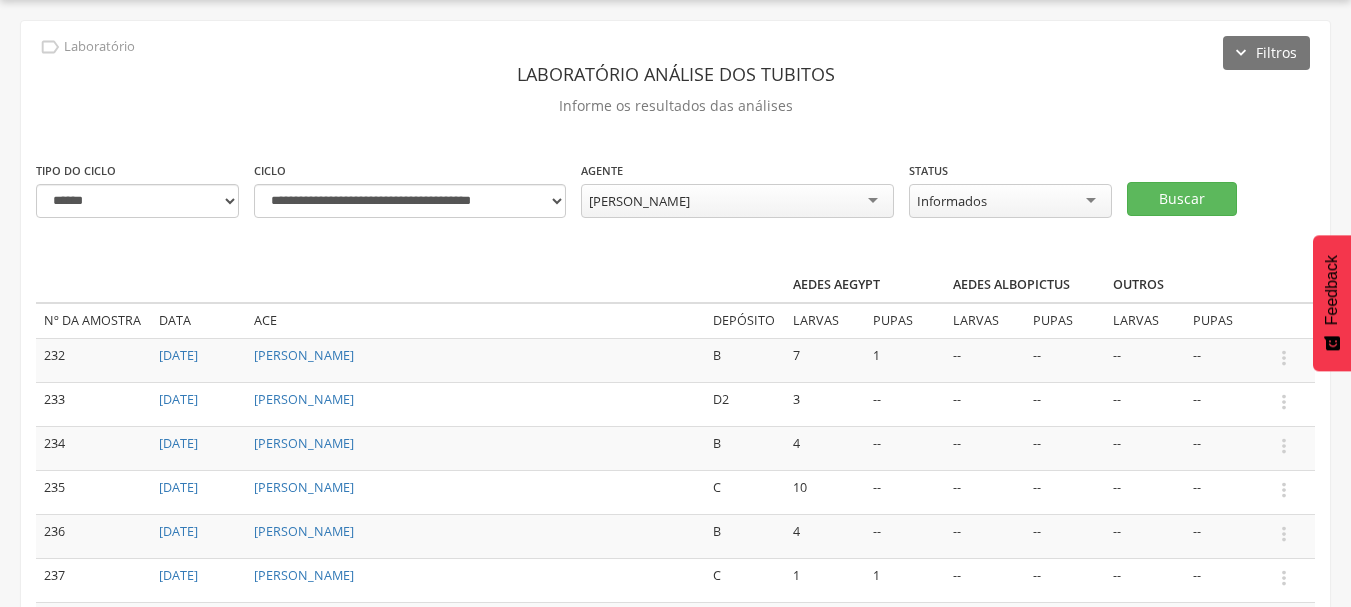 scroll, scrollTop: 337, scrollLeft: 0, axis: vertical 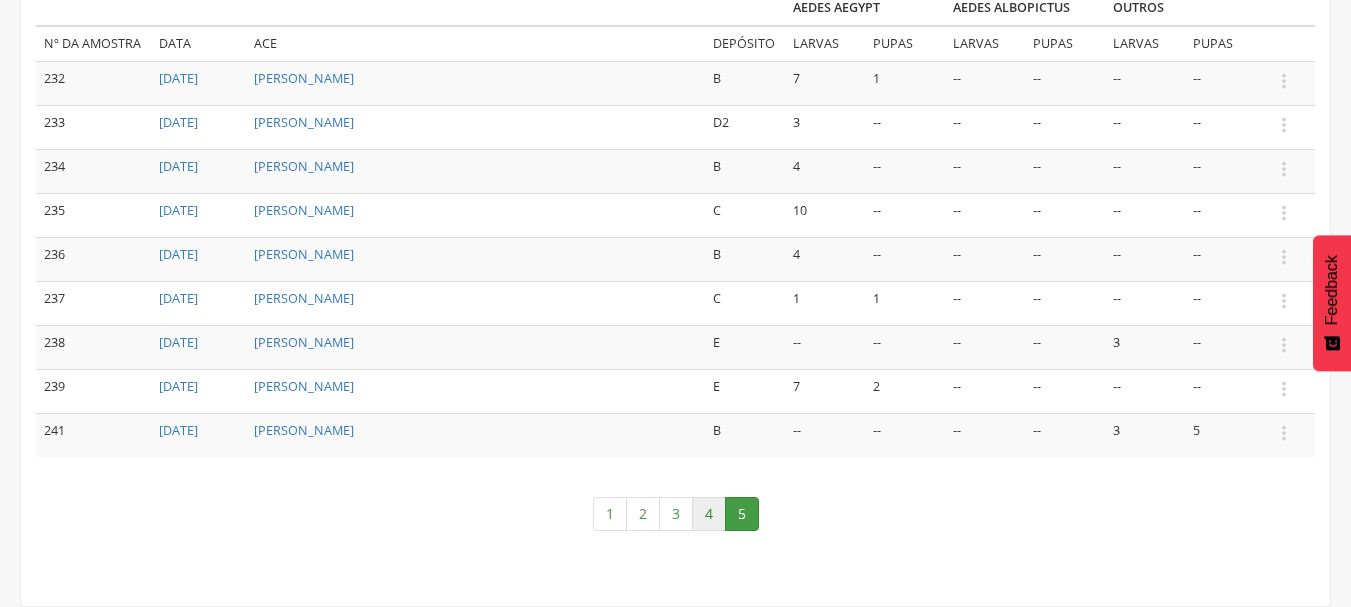 click on "4" at bounding box center (709, 514) 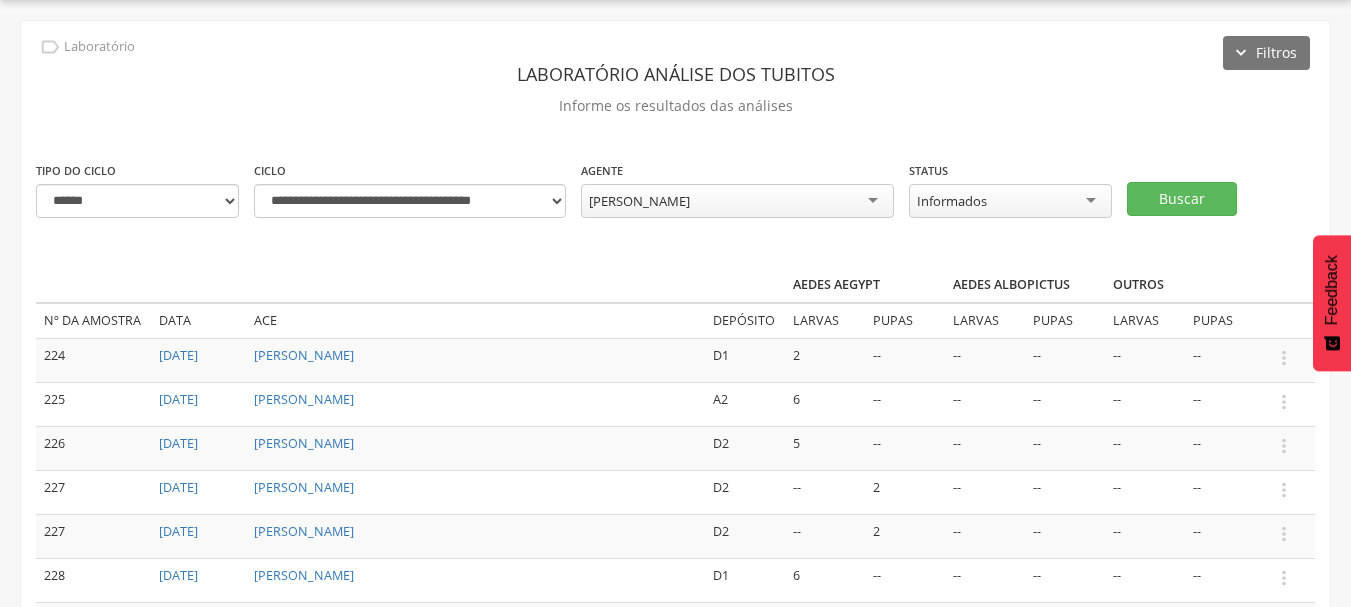 scroll, scrollTop: 381, scrollLeft: 0, axis: vertical 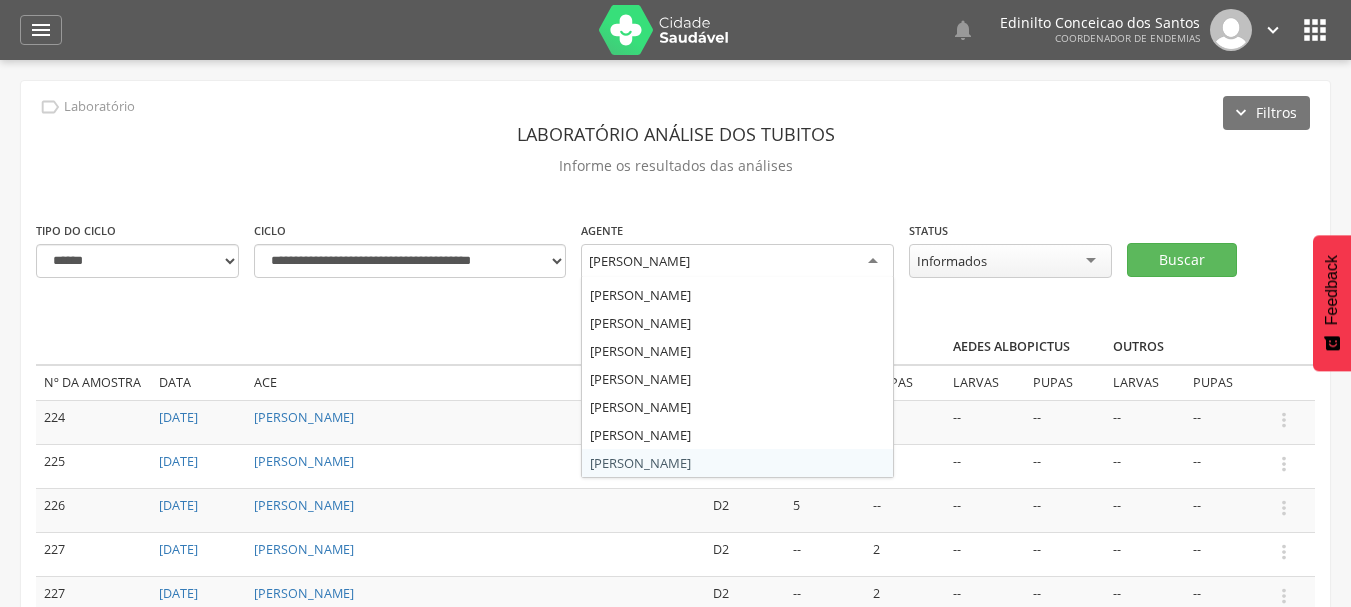 click on "[PERSON_NAME]" at bounding box center [737, 262] 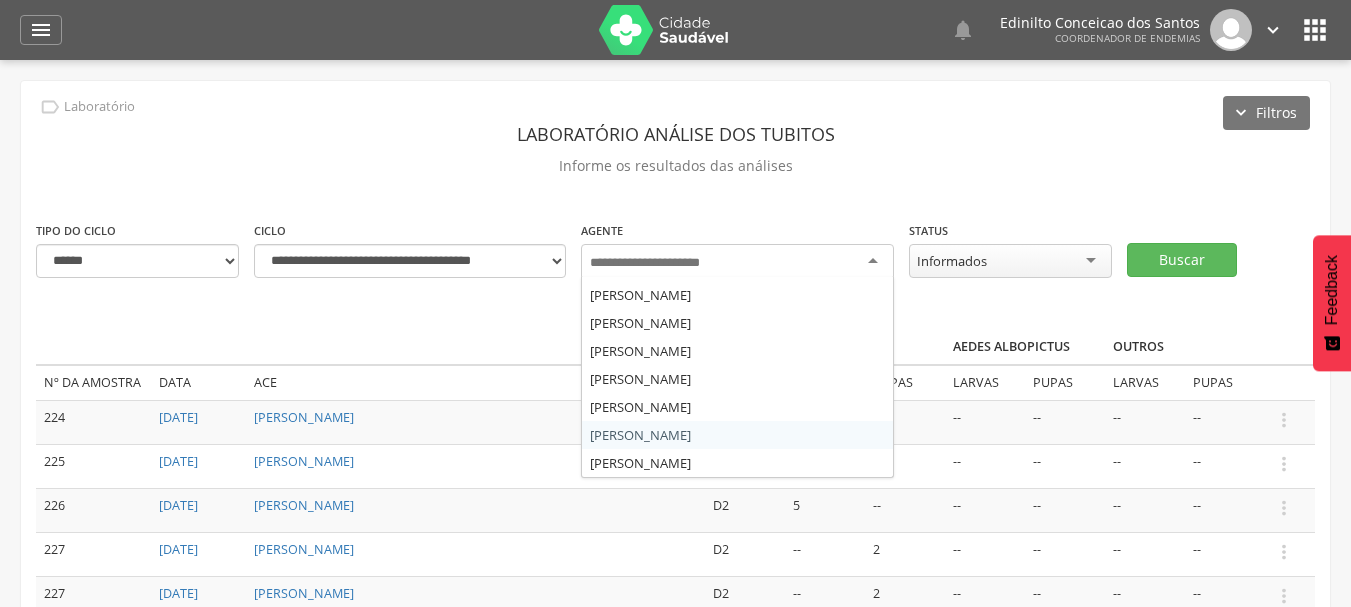 type on "*" 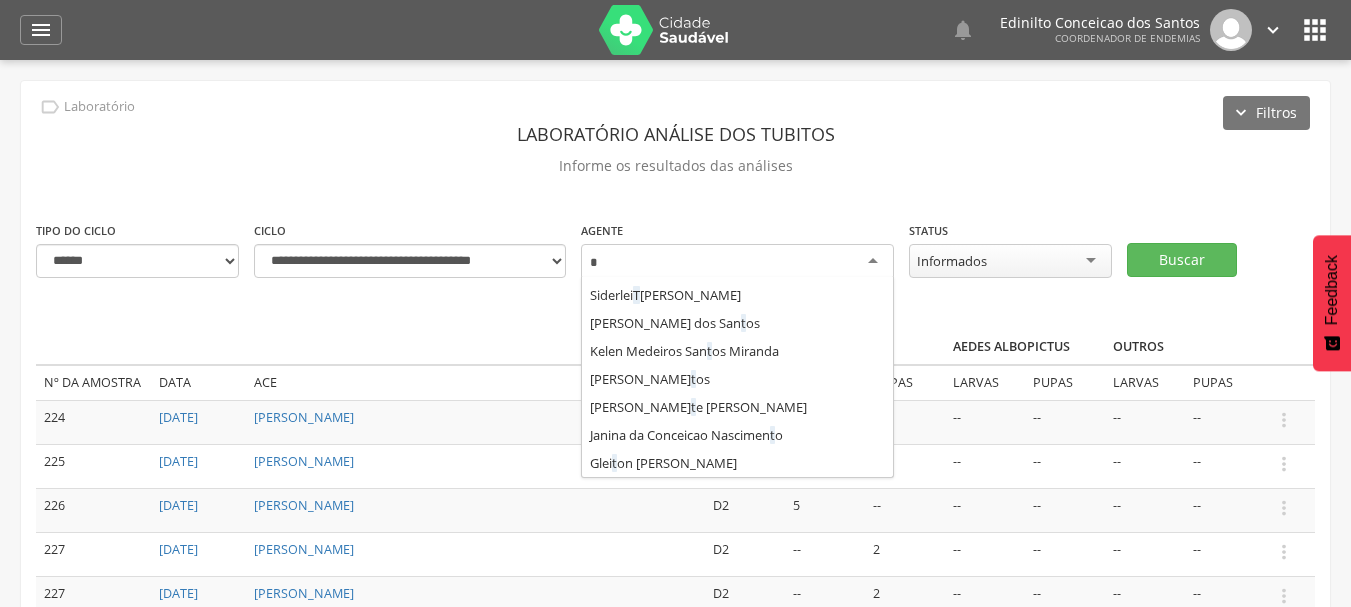 scroll, scrollTop: 0, scrollLeft: 0, axis: both 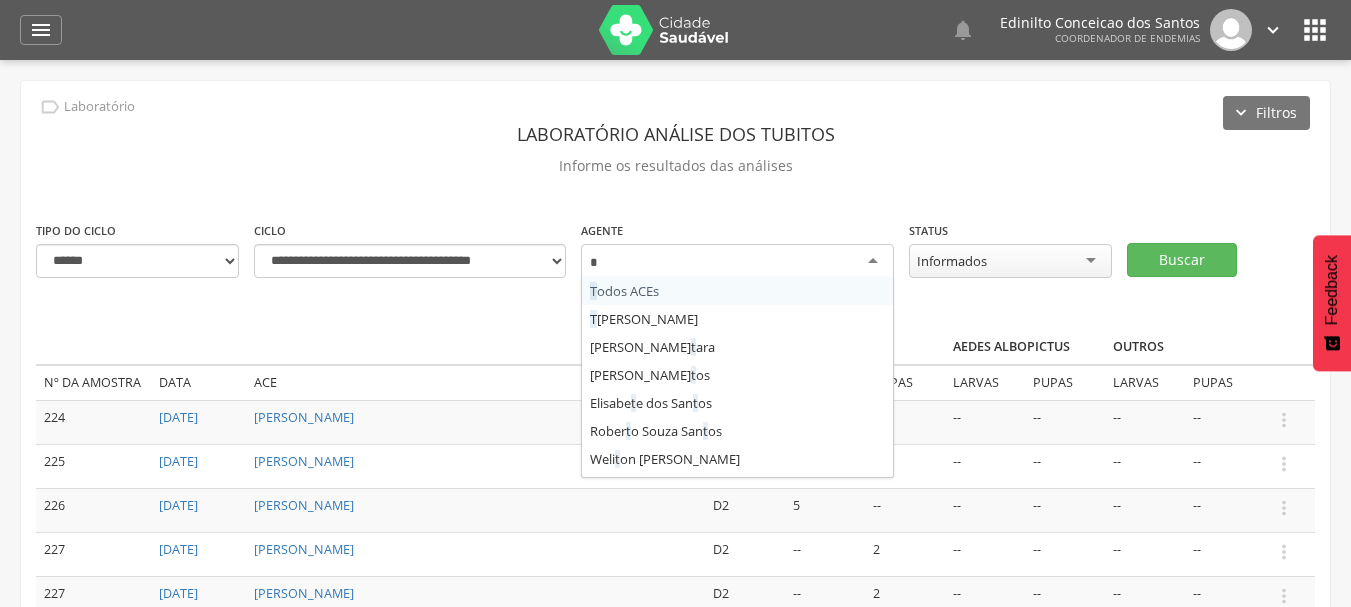 type 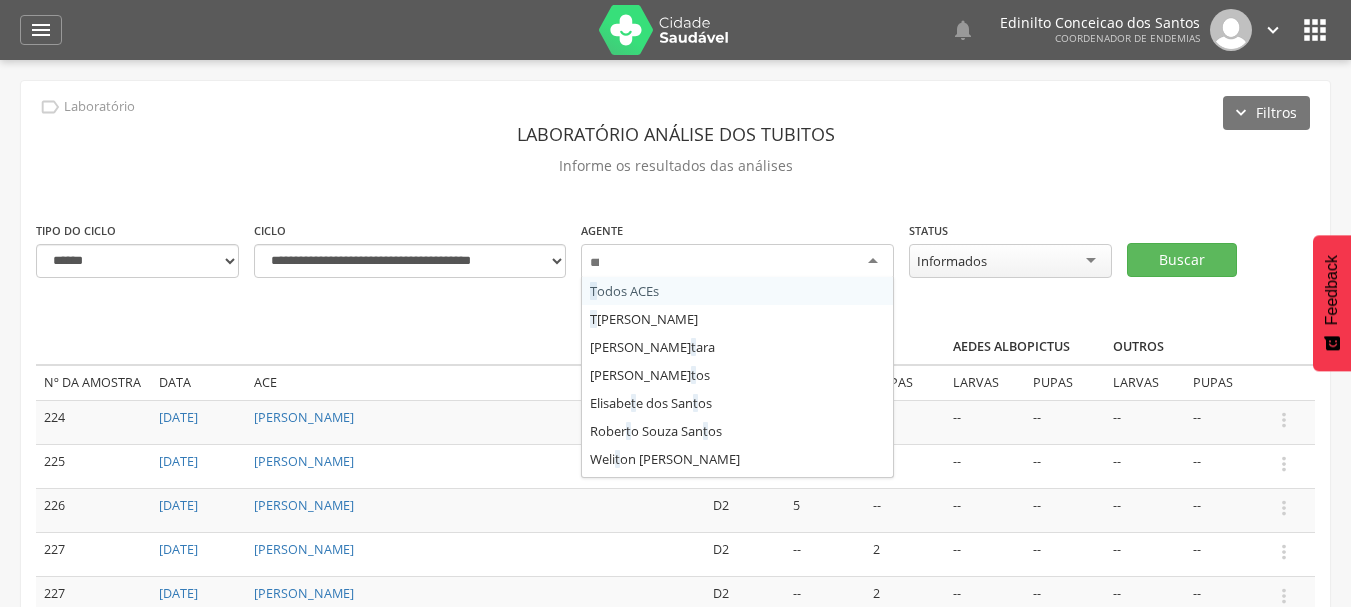 scroll, scrollTop: 0, scrollLeft: 0, axis: both 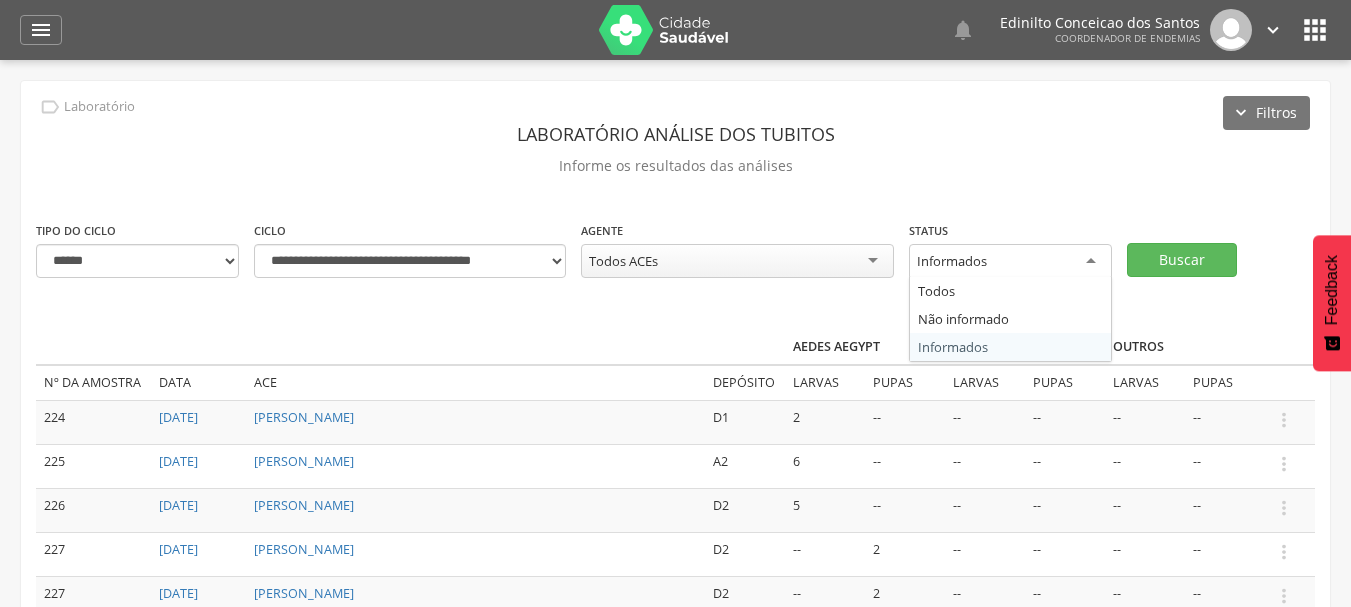 click on "Informados" at bounding box center [1010, 262] 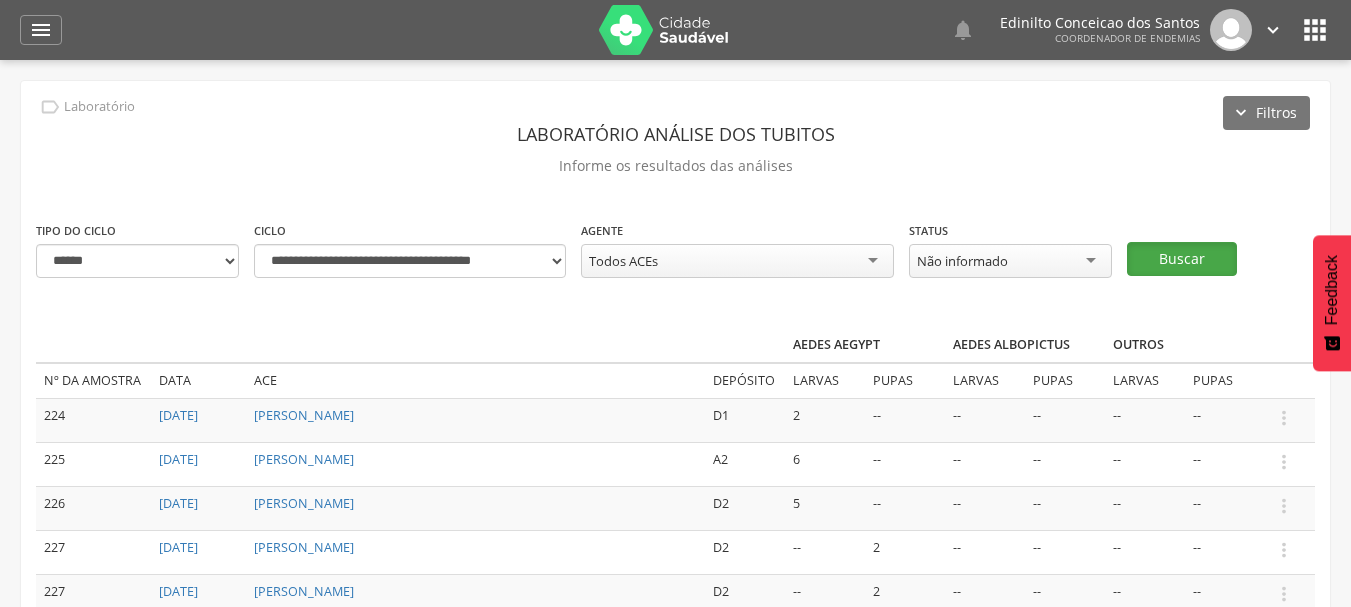 click on "Buscar" at bounding box center [1182, 259] 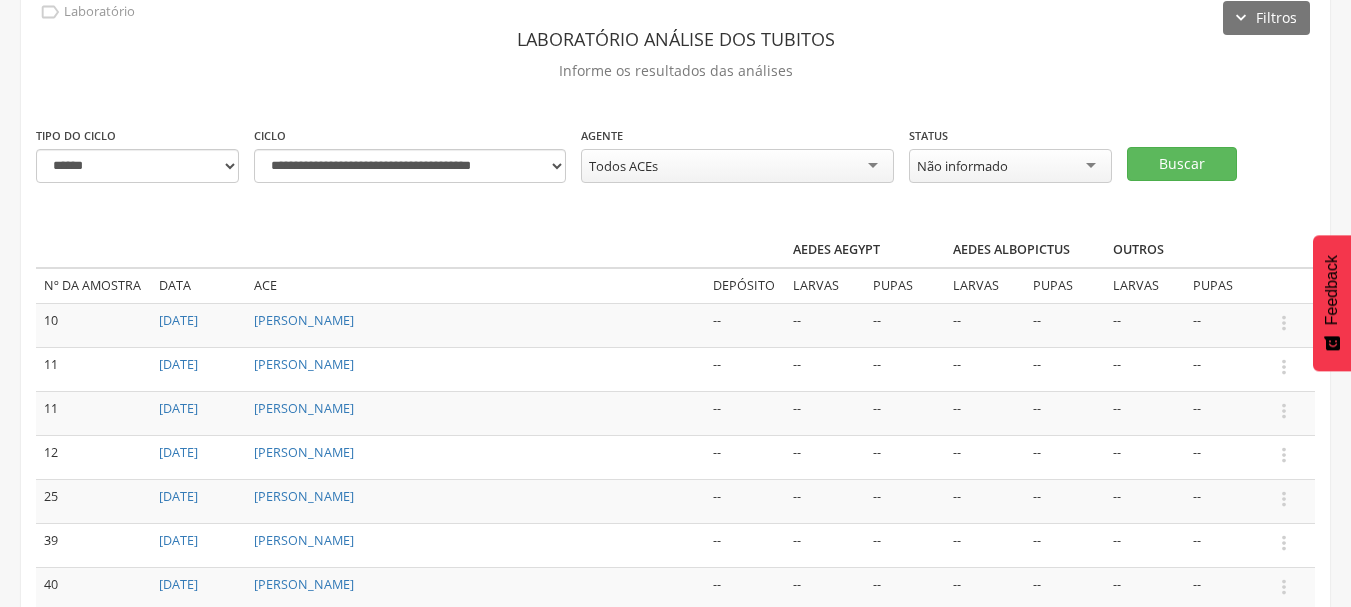 scroll, scrollTop: 104, scrollLeft: 0, axis: vertical 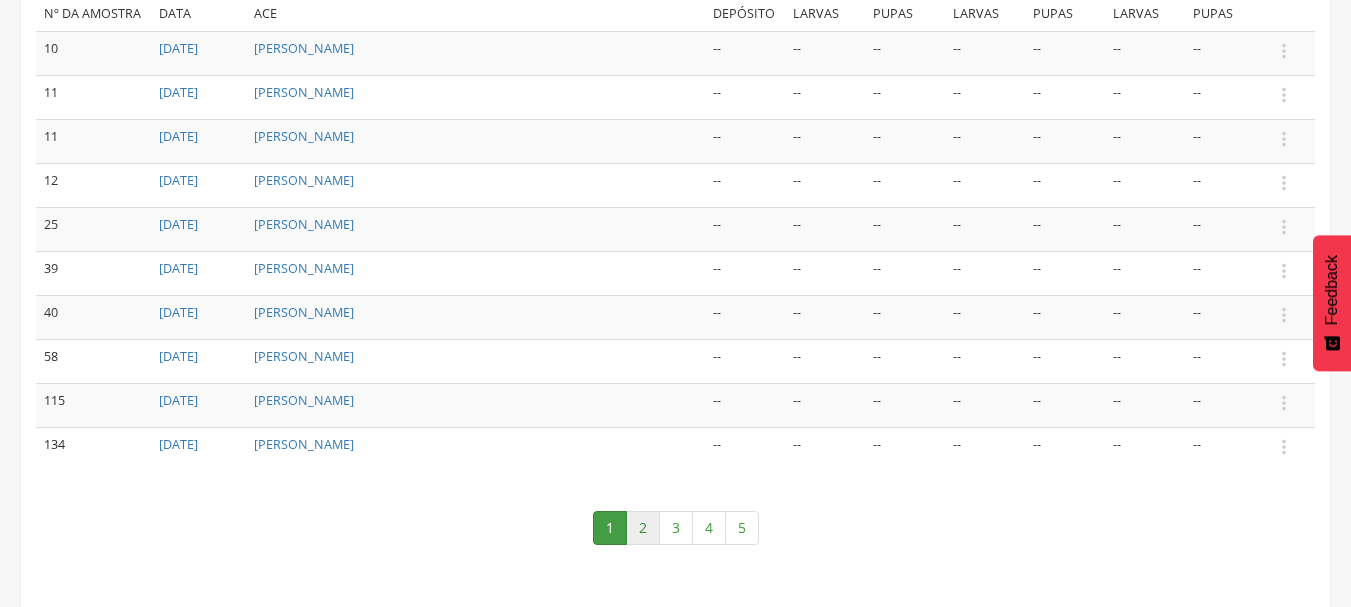 click on "2" at bounding box center [643, 528] 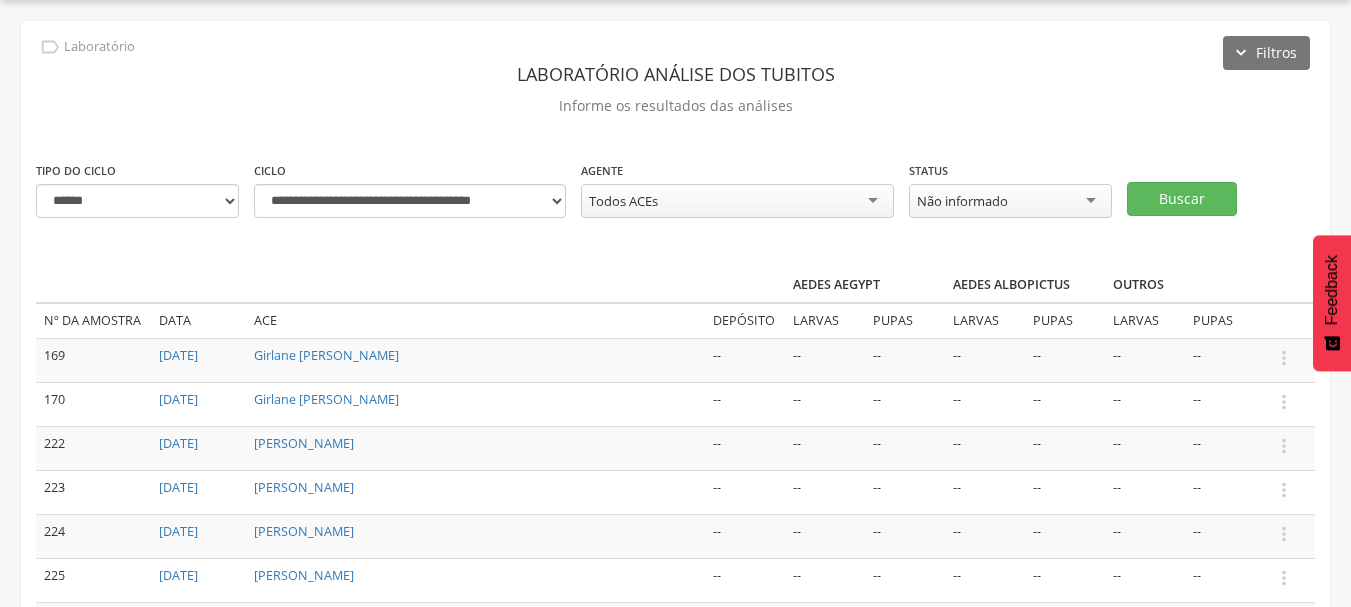 scroll, scrollTop: 367, scrollLeft: 0, axis: vertical 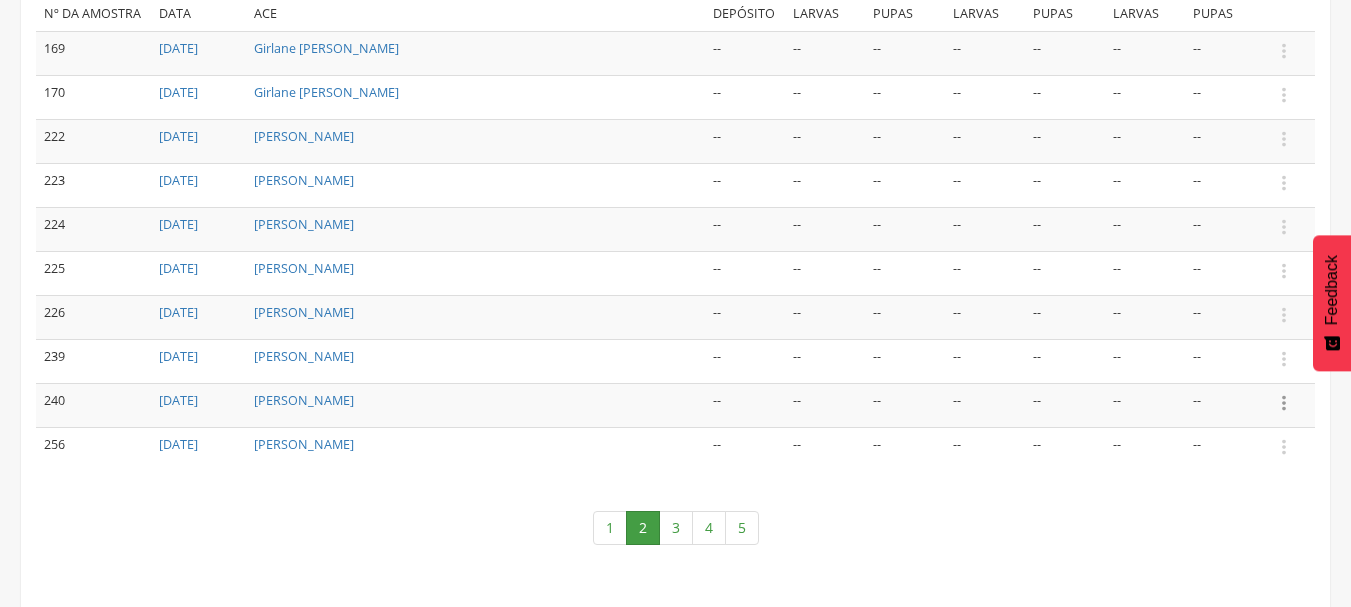 click on "" at bounding box center (1284, 403) 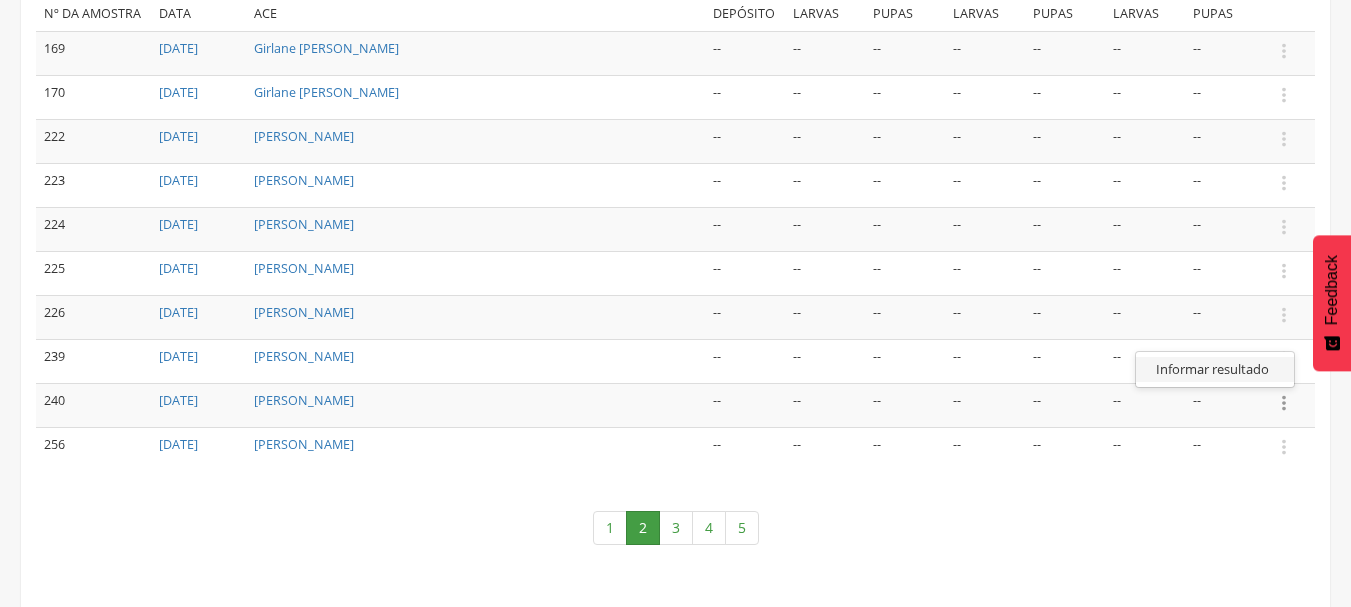 click on "Informar resultado" at bounding box center (1215, 369) 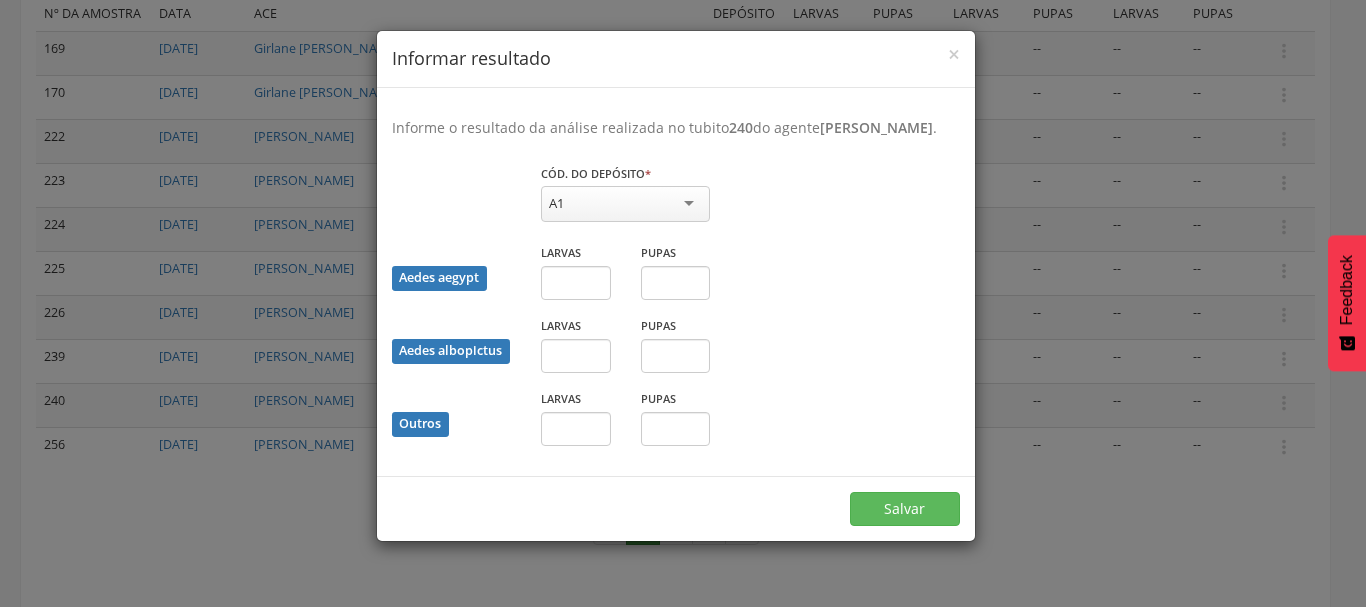 click on "A1" at bounding box center [625, 204] 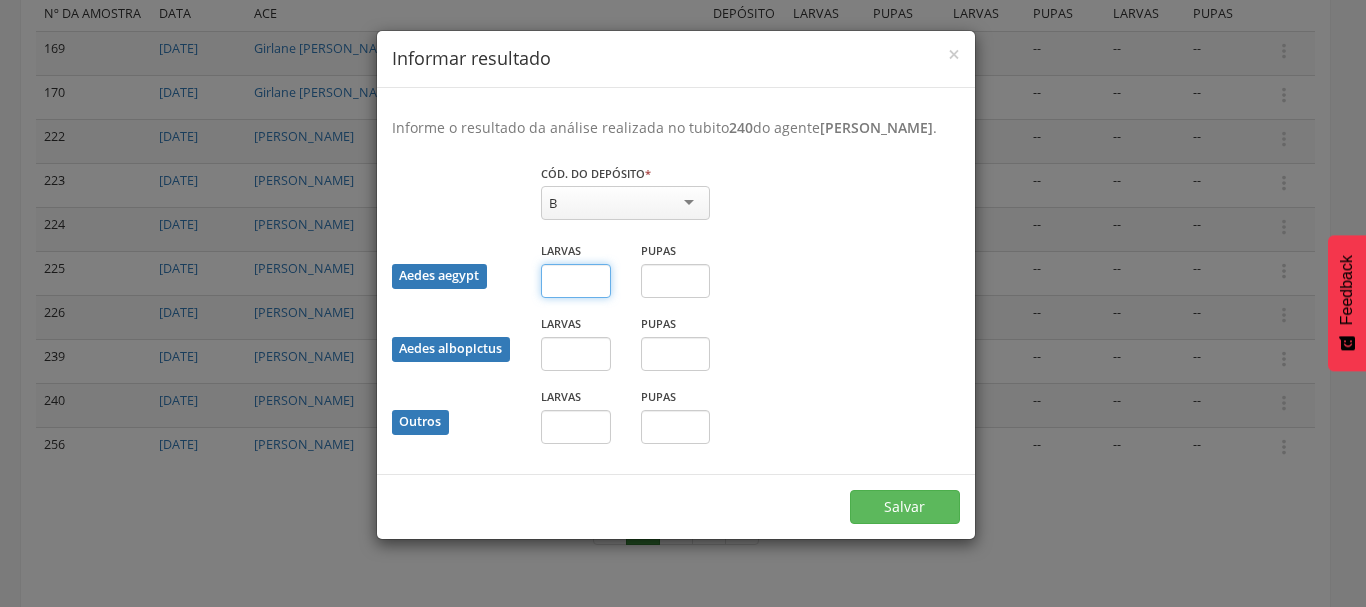 click at bounding box center (576, 281) 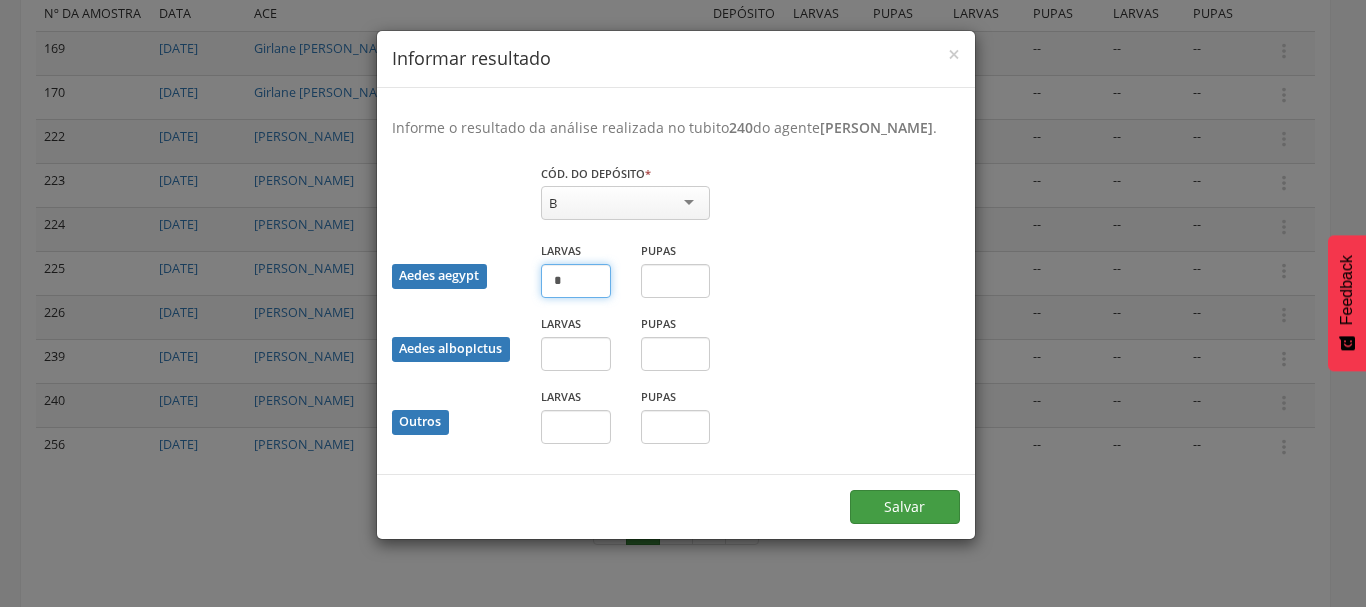 type on "*" 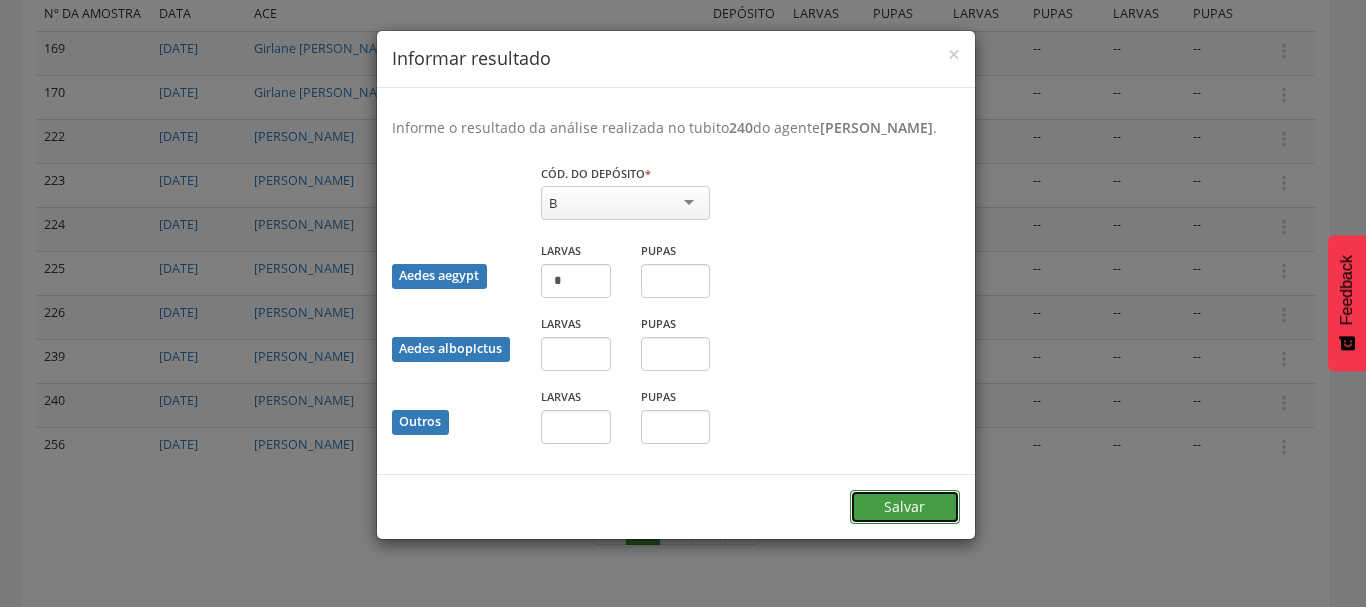 click on "Salvar" at bounding box center (905, 507) 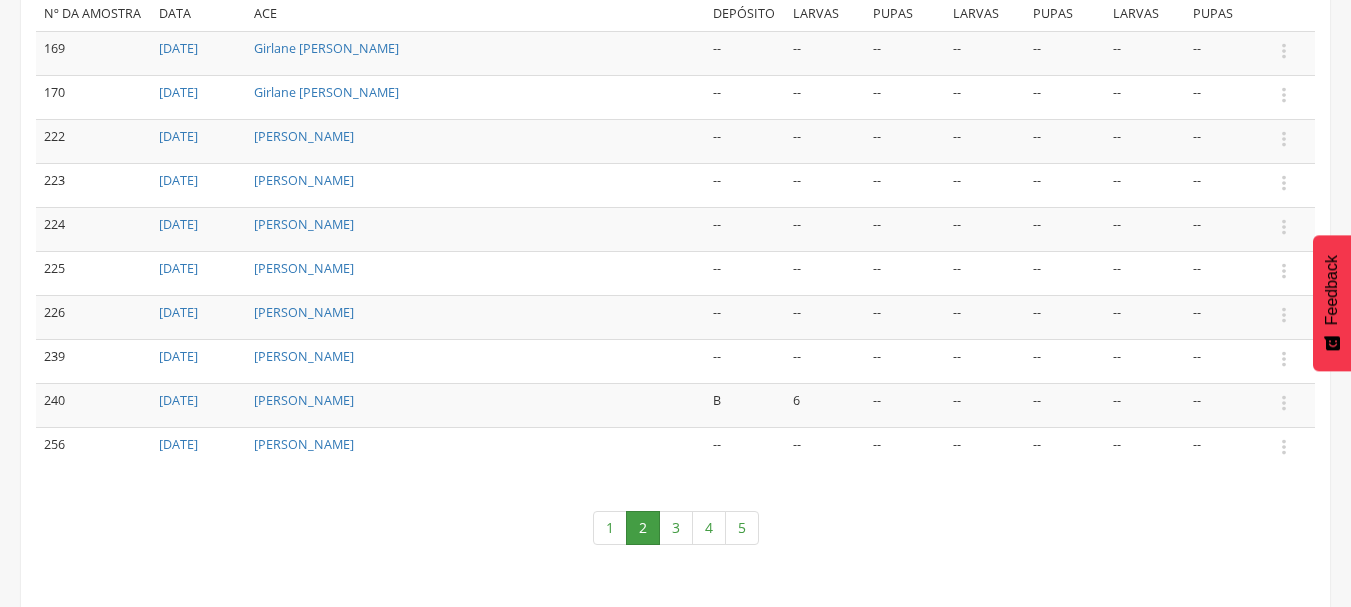 click on "1 2 3 4 5" at bounding box center (675, 528) 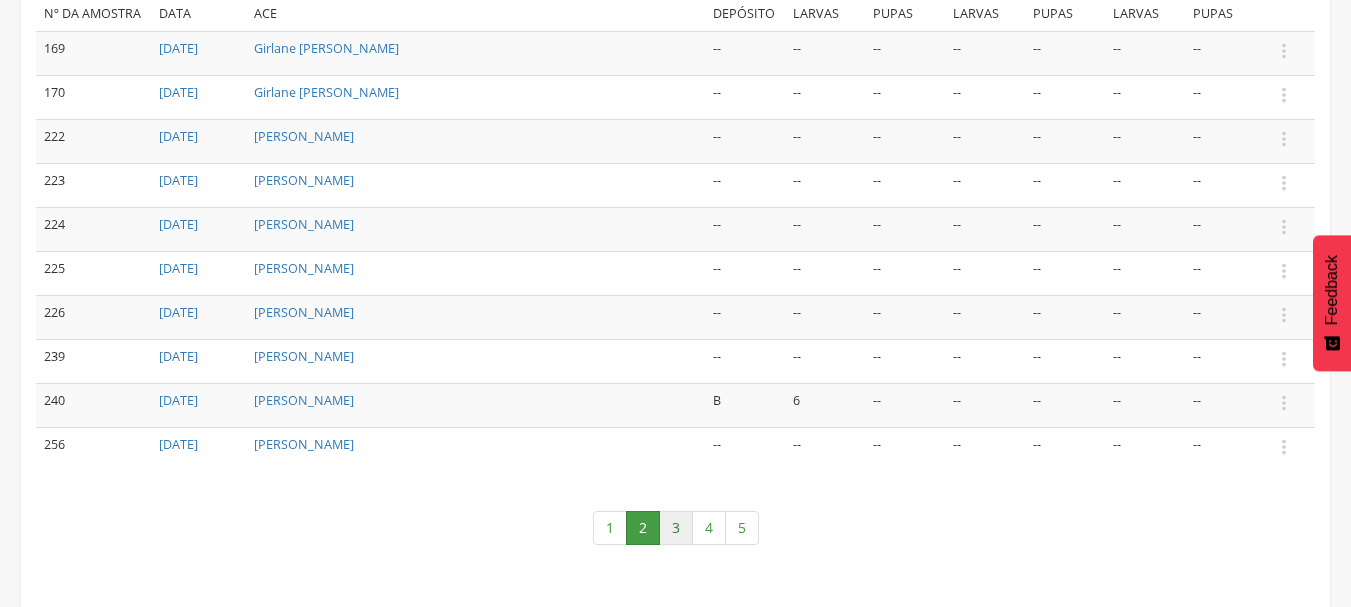 click on "3" at bounding box center [676, 528] 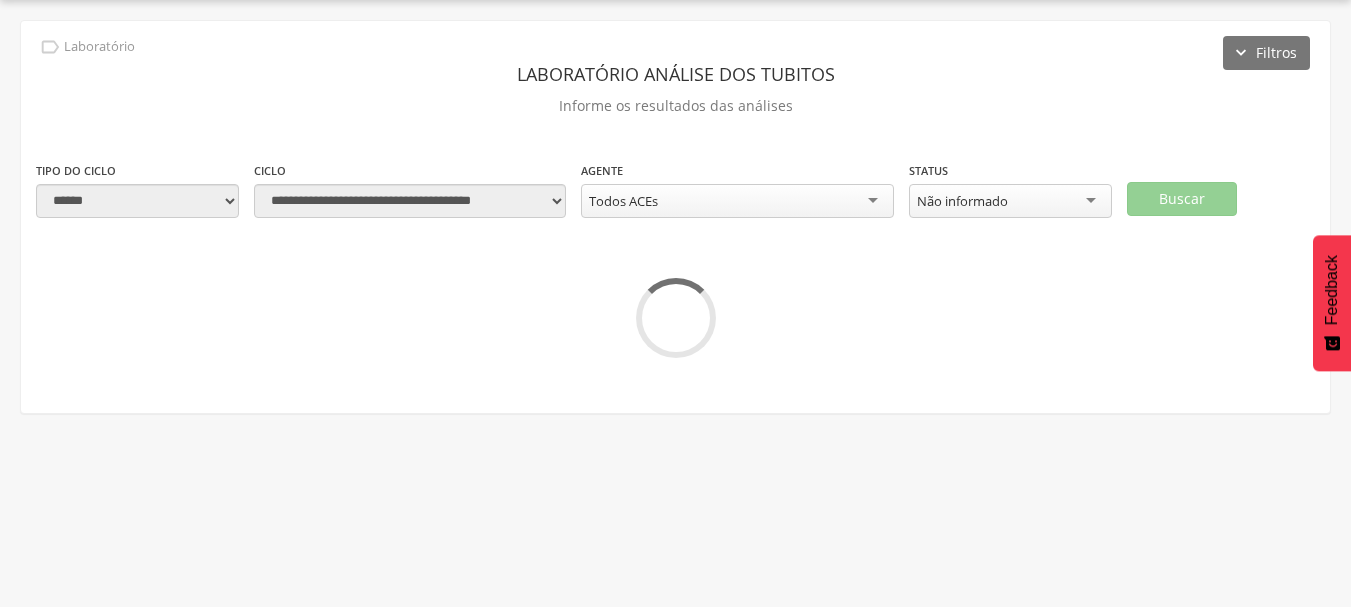 scroll, scrollTop: 367, scrollLeft: 0, axis: vertical 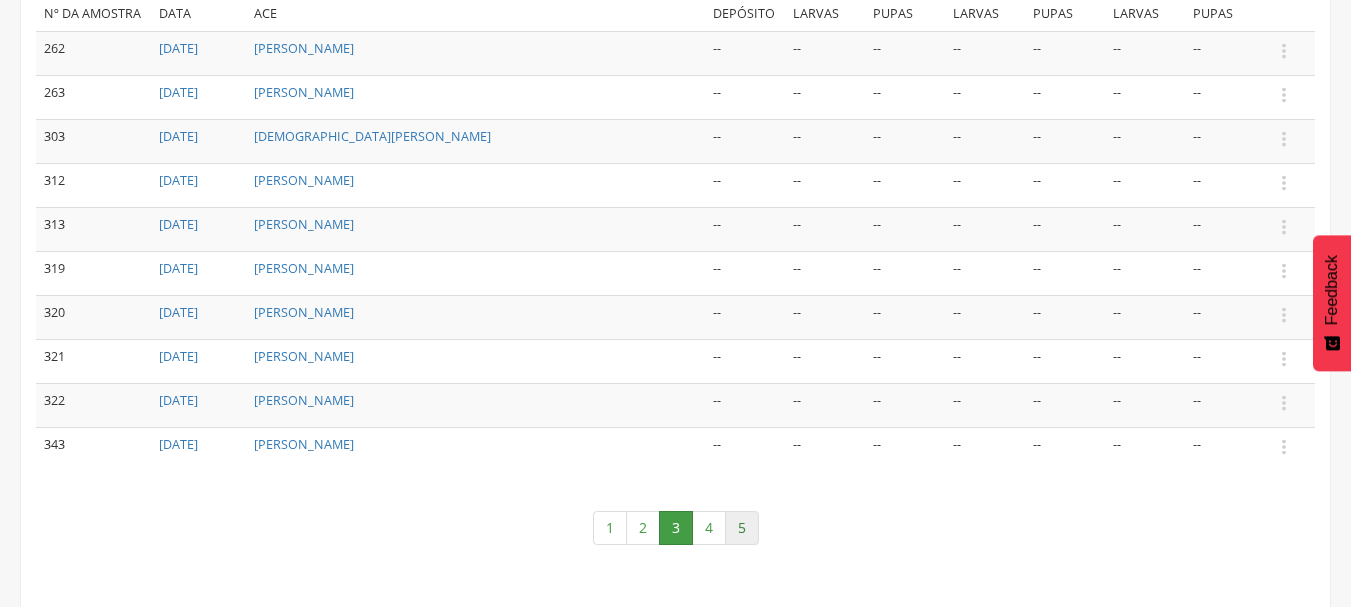 click on "5" at bounding box center [742, 528] 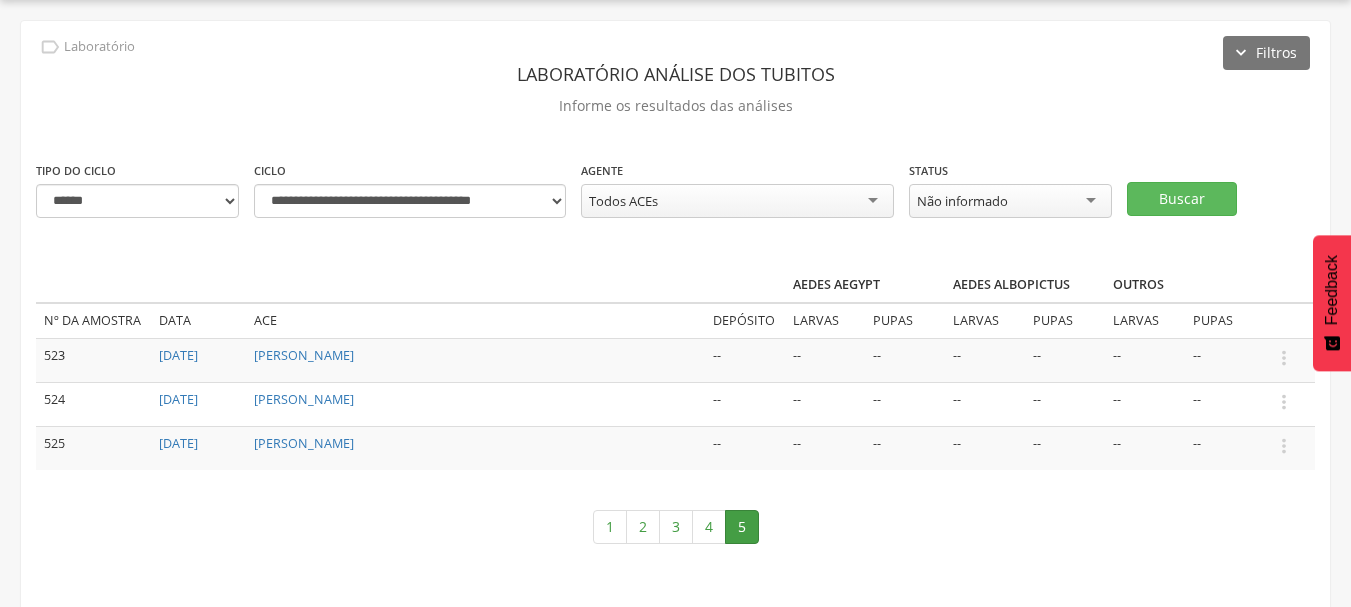 scroll, scrollTop: 73, scrollLeft: 0, axis: vertical 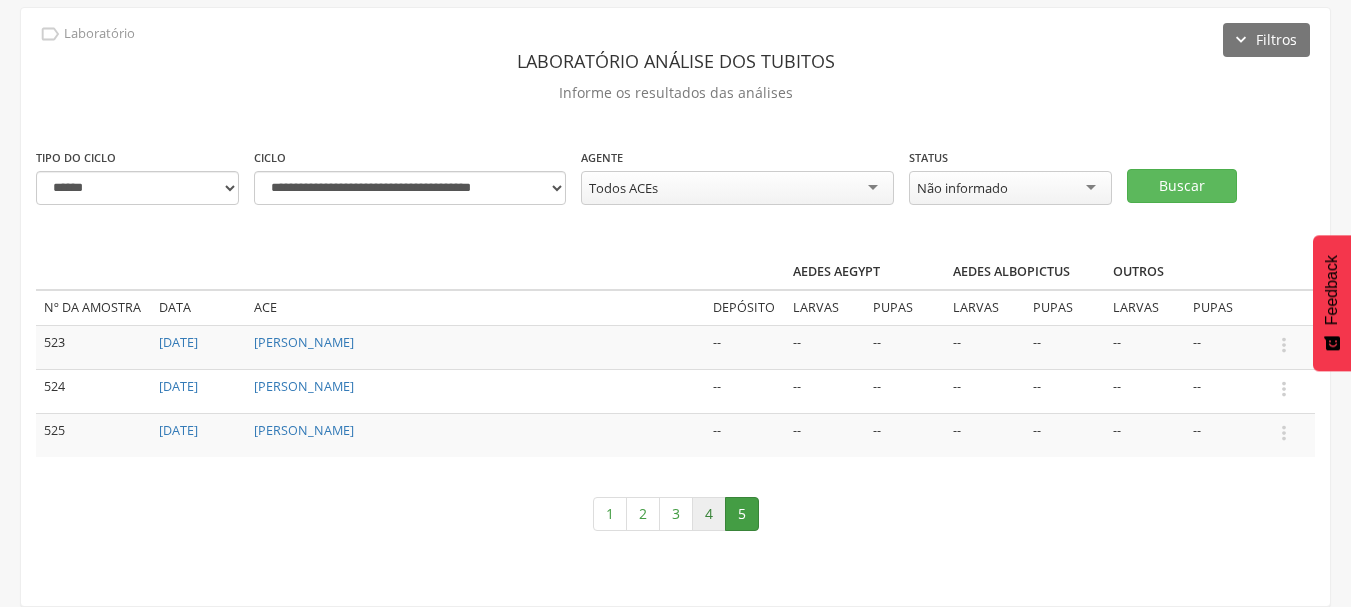 click on "4" at bounding box center [709, 514] 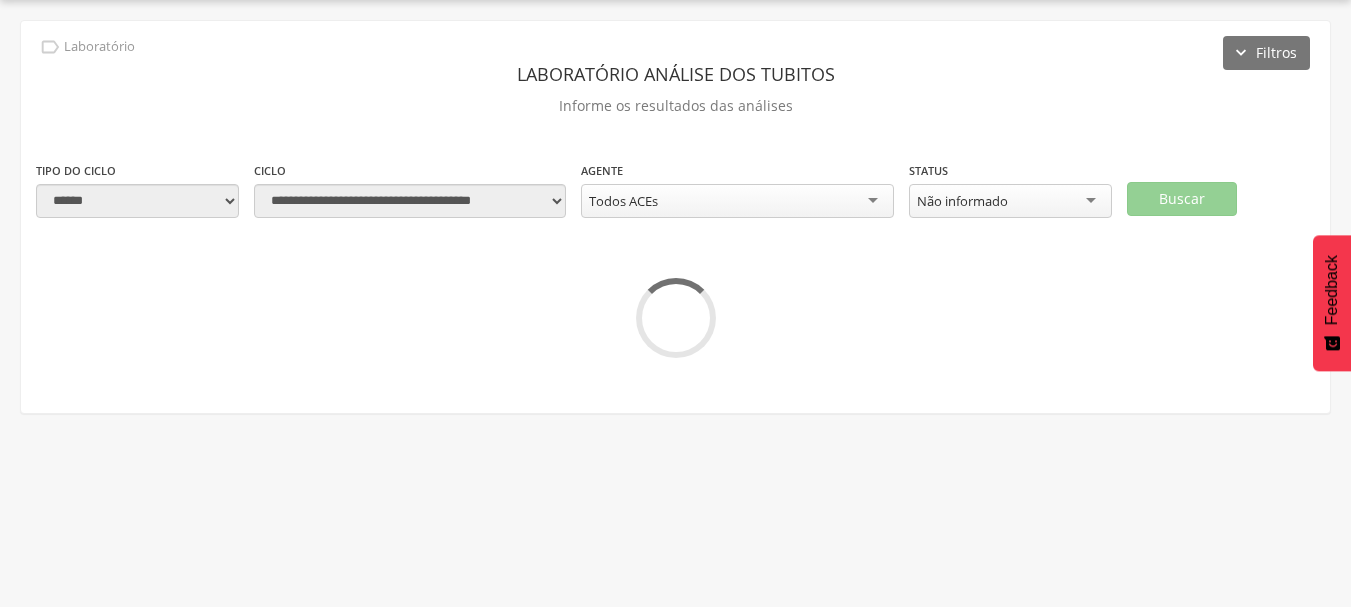 scroll, scrollTop: 367, scrollLeft: 0, axis: vertical 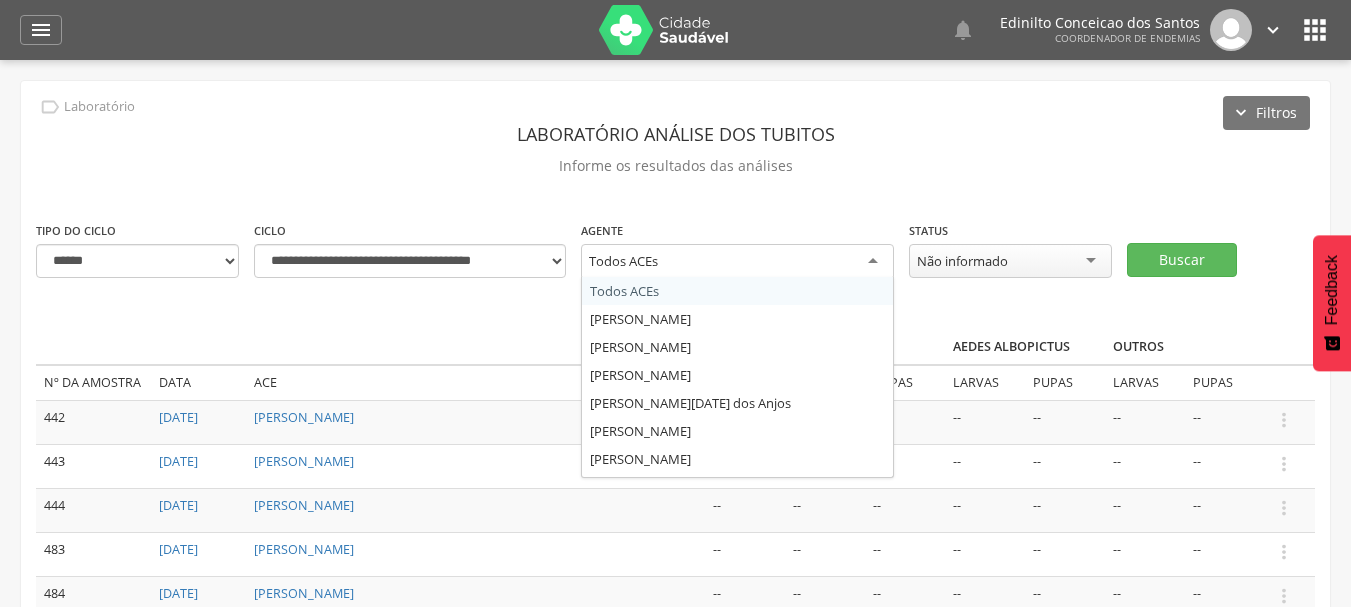 click on "Todos ACEs" at bounding box center [737, 262] 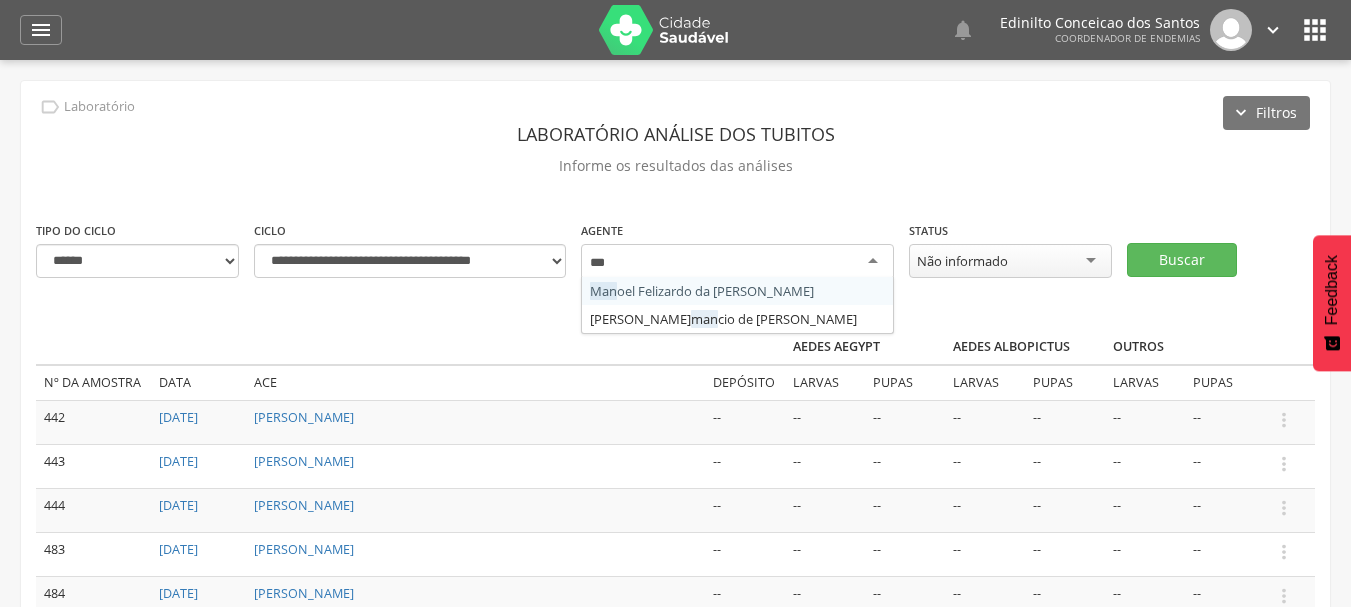type on "****" 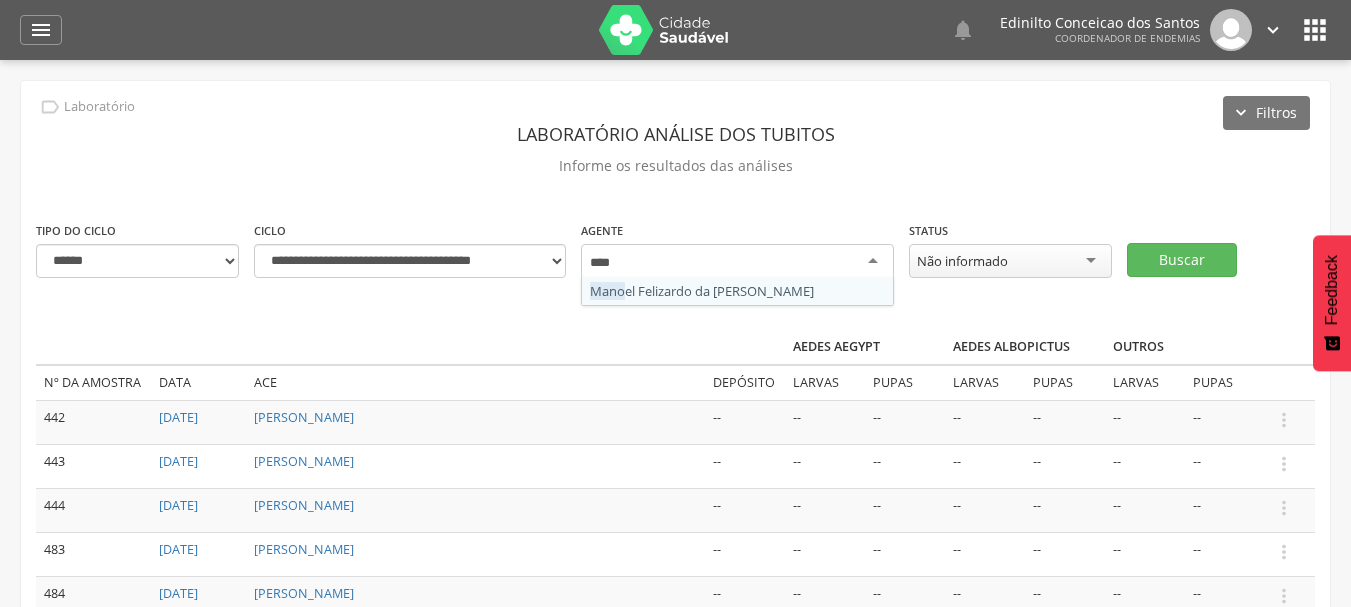 type 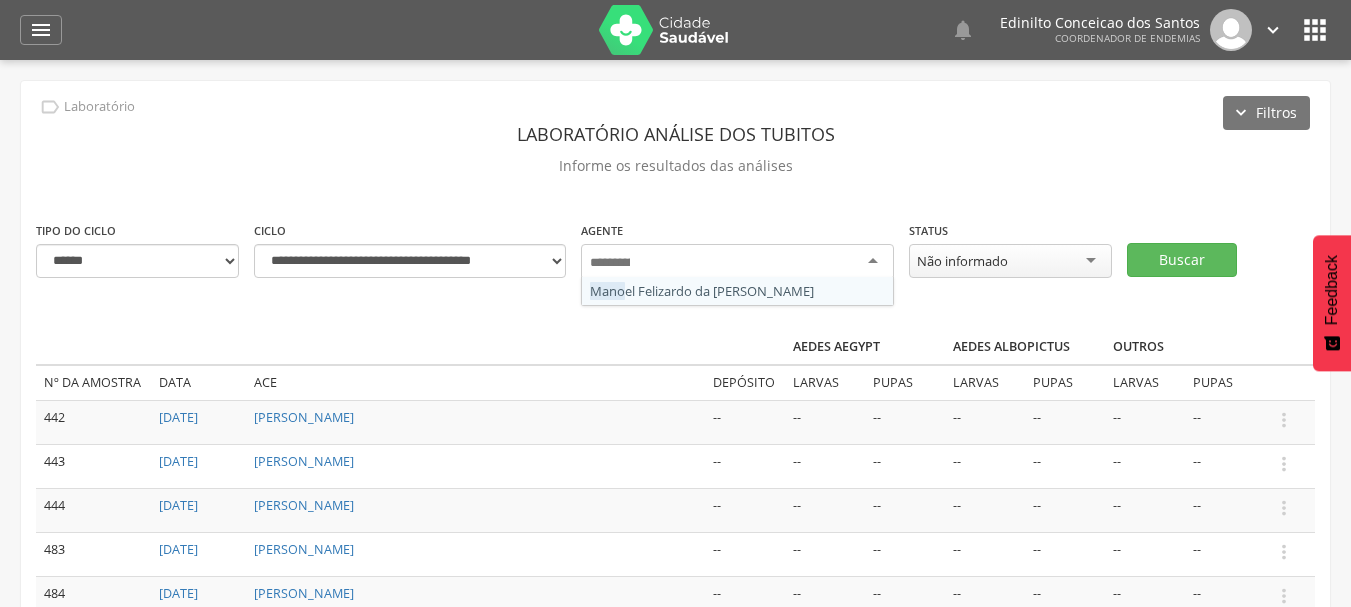 scroll, scrollTop: 0, scrollLeft: 0, axis: both 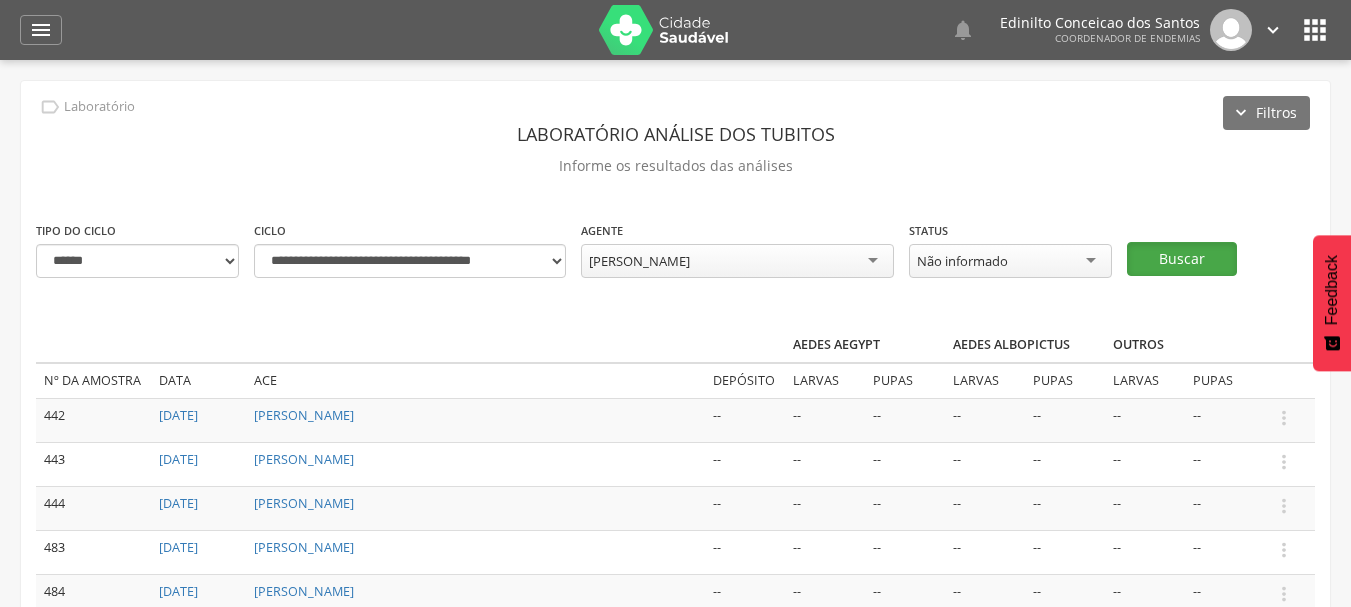 click on "Buscar" at bounding box center [1182, 259] 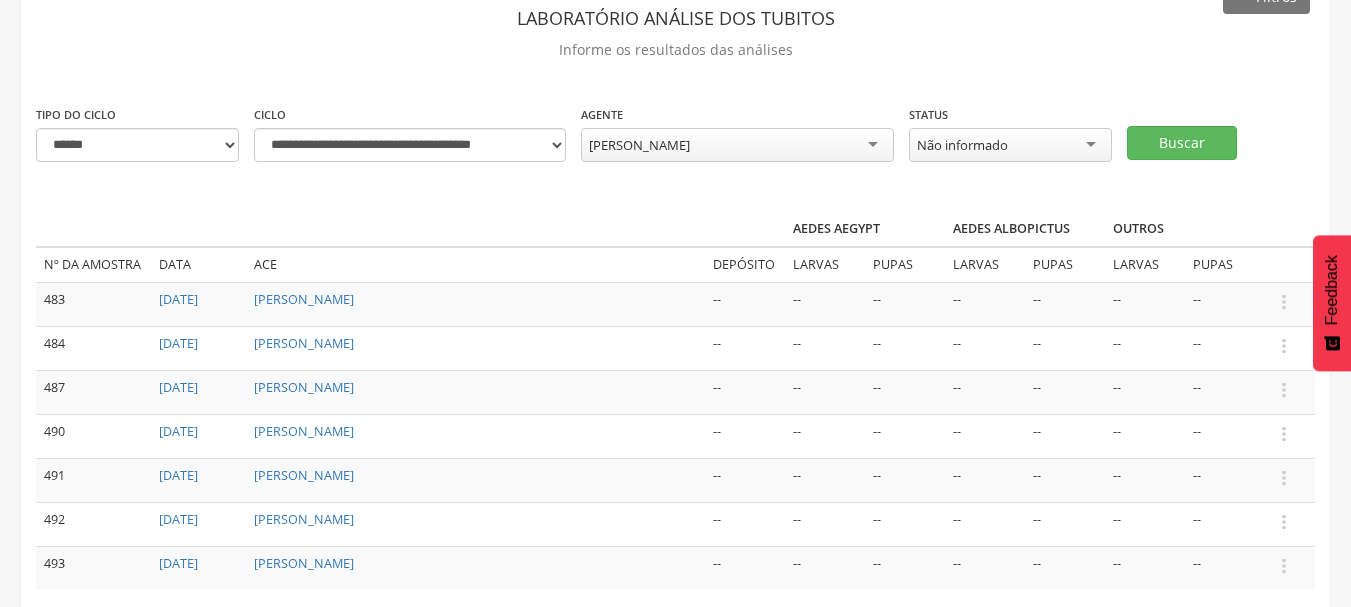 scroll, scrollTop: 119, scrollLeft: 0, axis: vertical 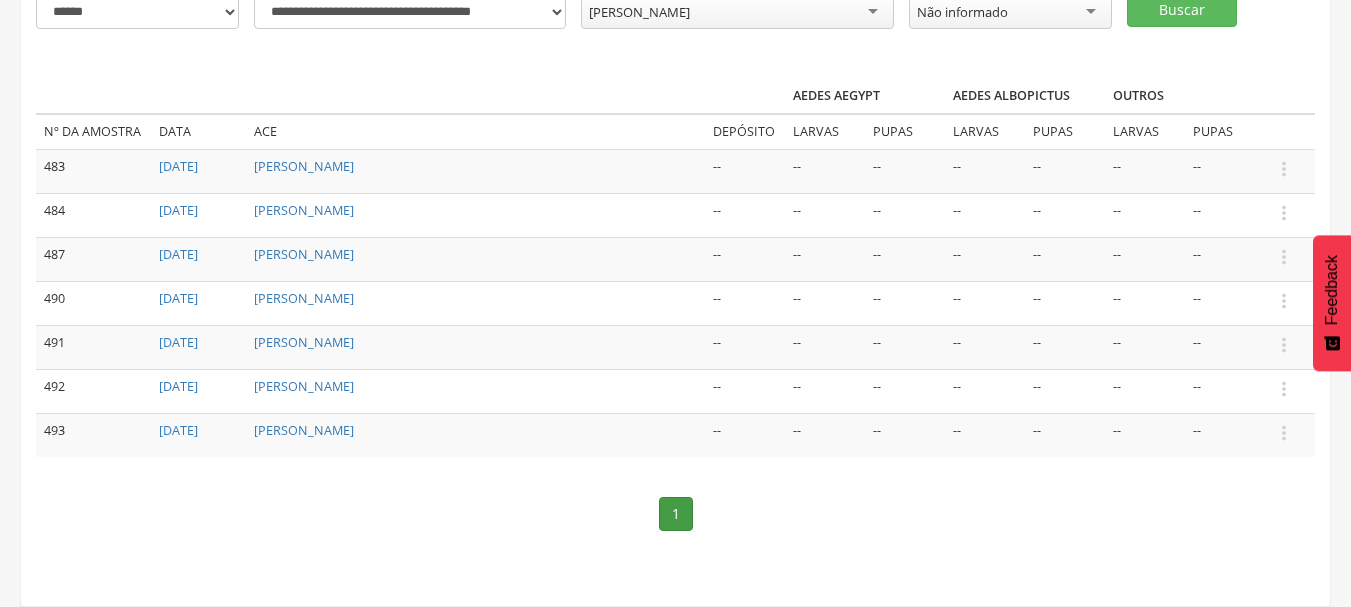 drag, startPoint x: 1320, startPoint y: 369, endPoint x: 1355, endPoint y: 369, distance: 35 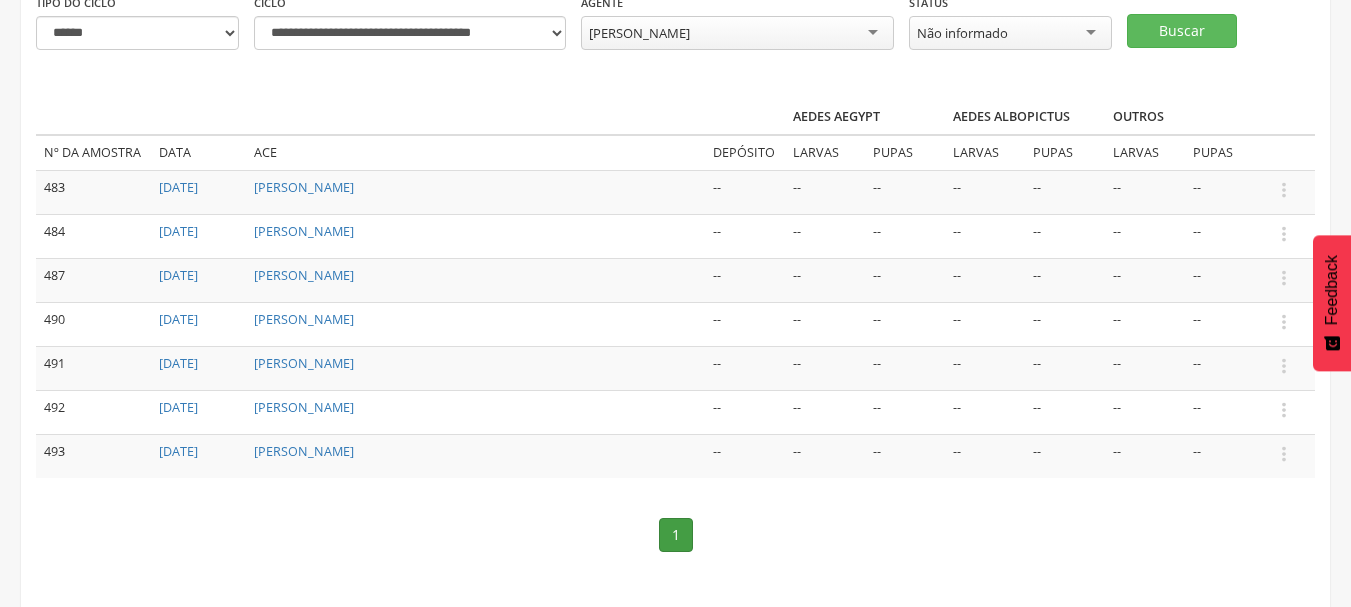 scroll, scrollTop: 216, scrollLeft: 0, axis: vertical 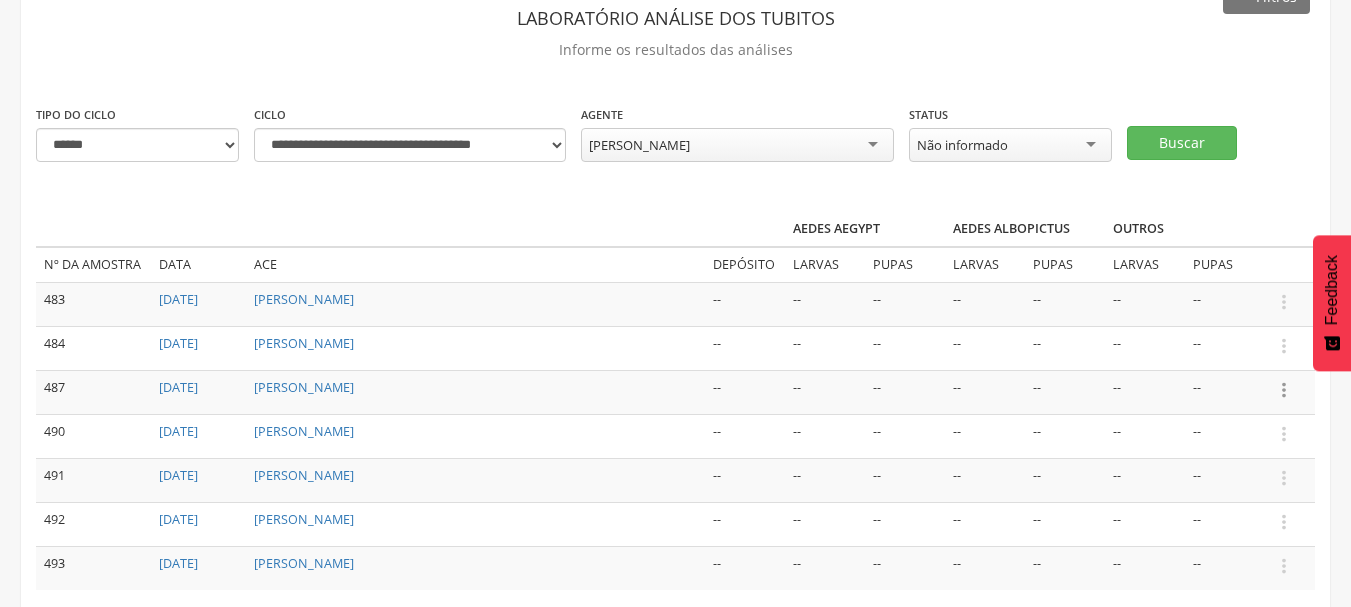 click on "" at bounding box center [1284, 390] 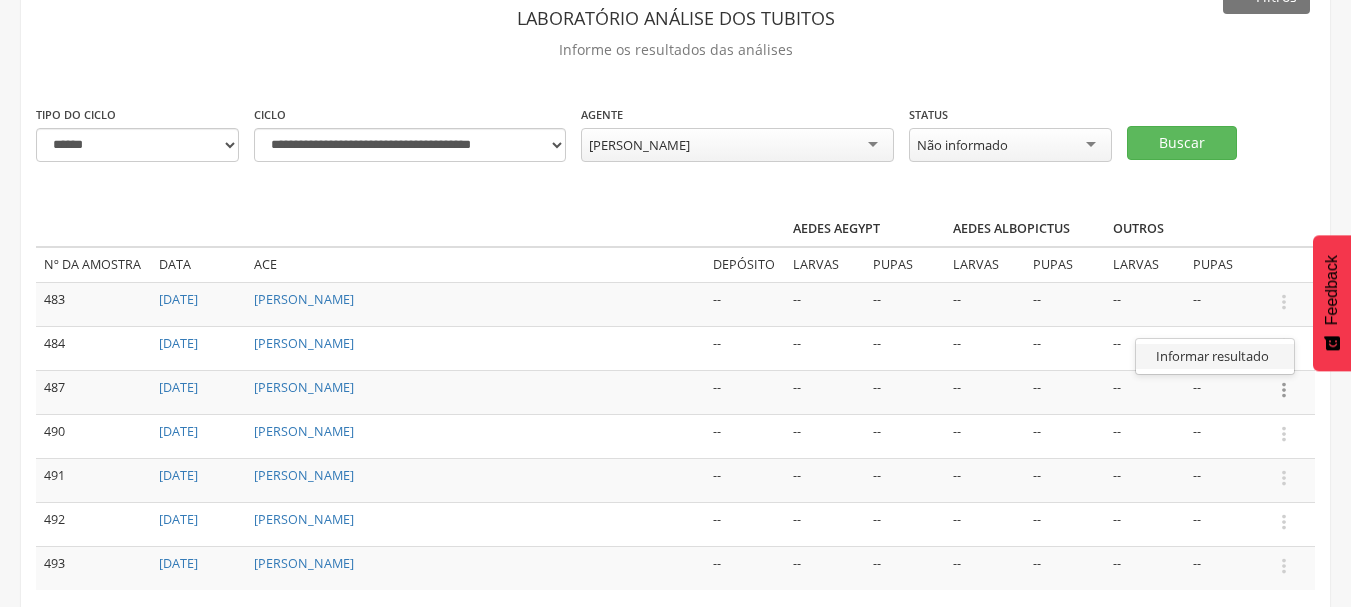 click on "Informar resultado" at bounding box center (1215, 356) 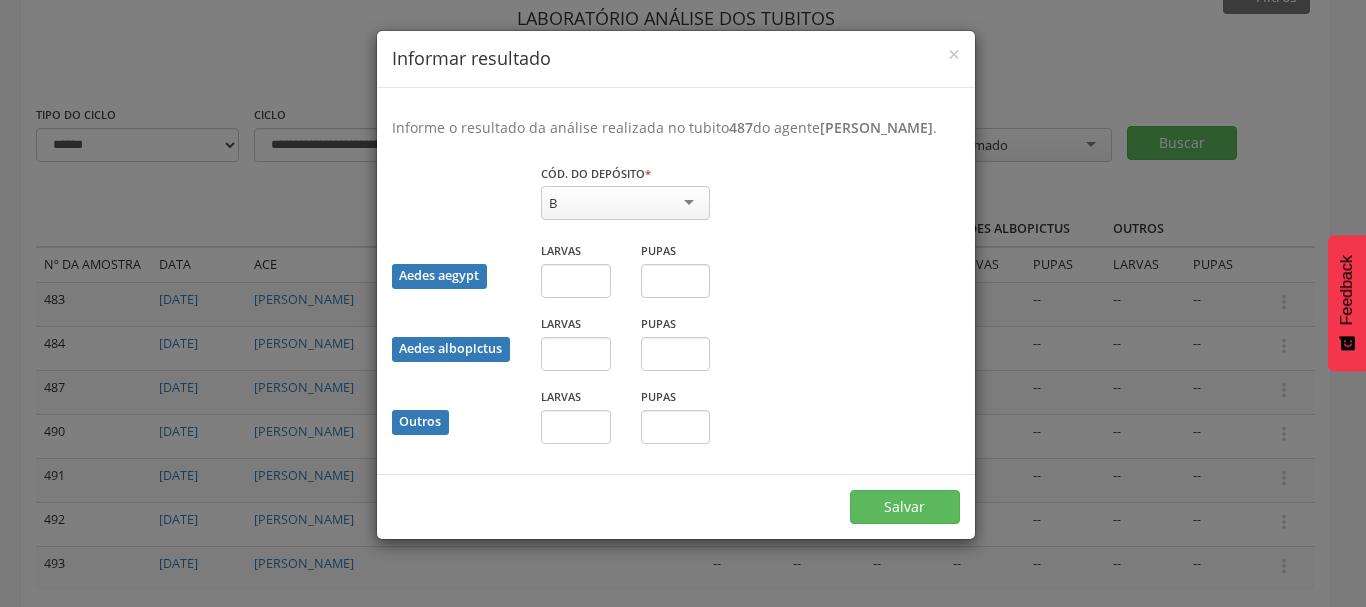 click on "B" at bounding box center (625, 203) 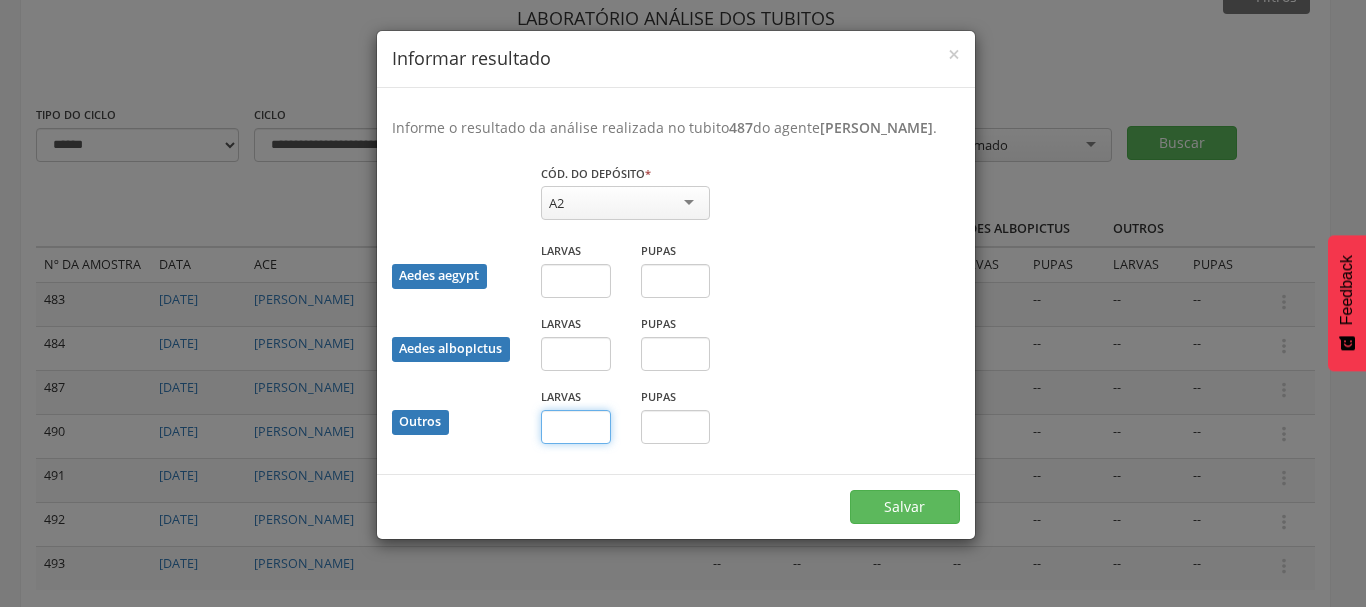 click at bounding box center [576, 427] 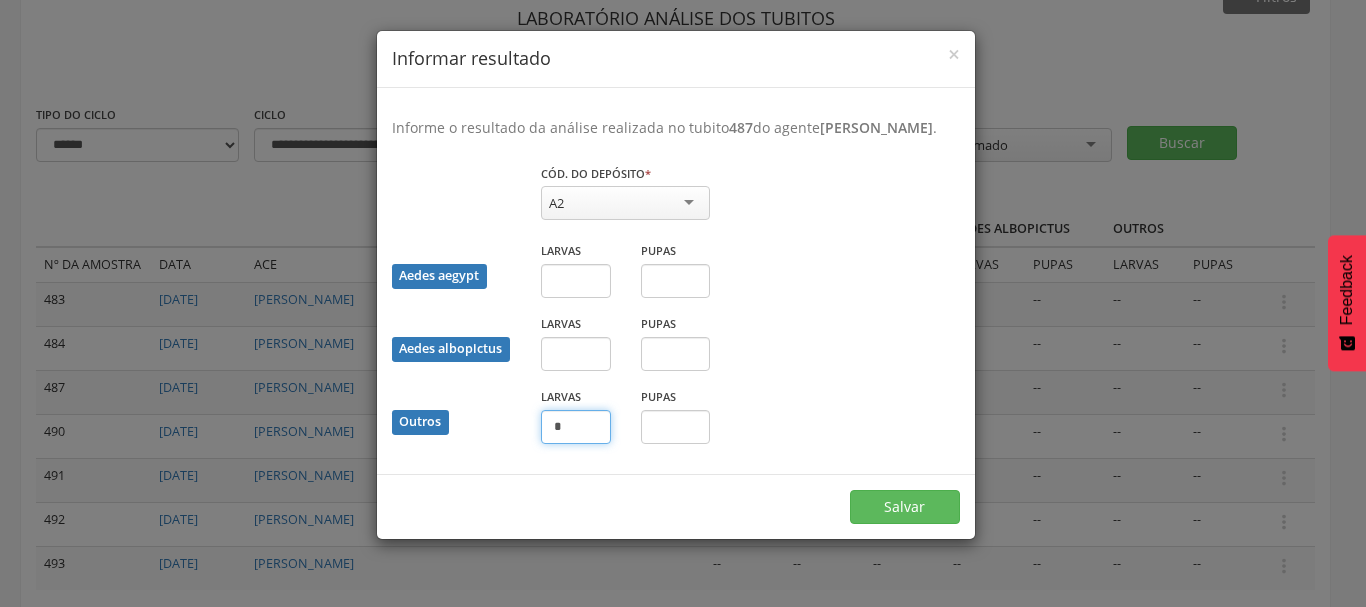 type on "*" 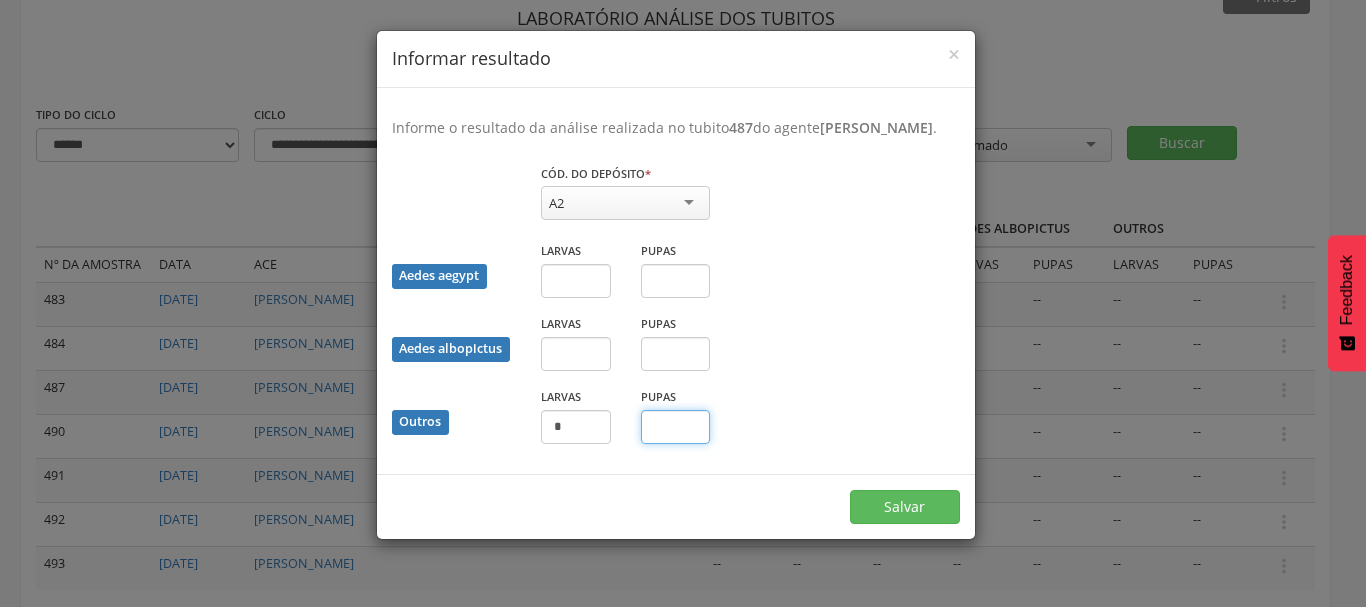 click at bounding box center [676, 427] 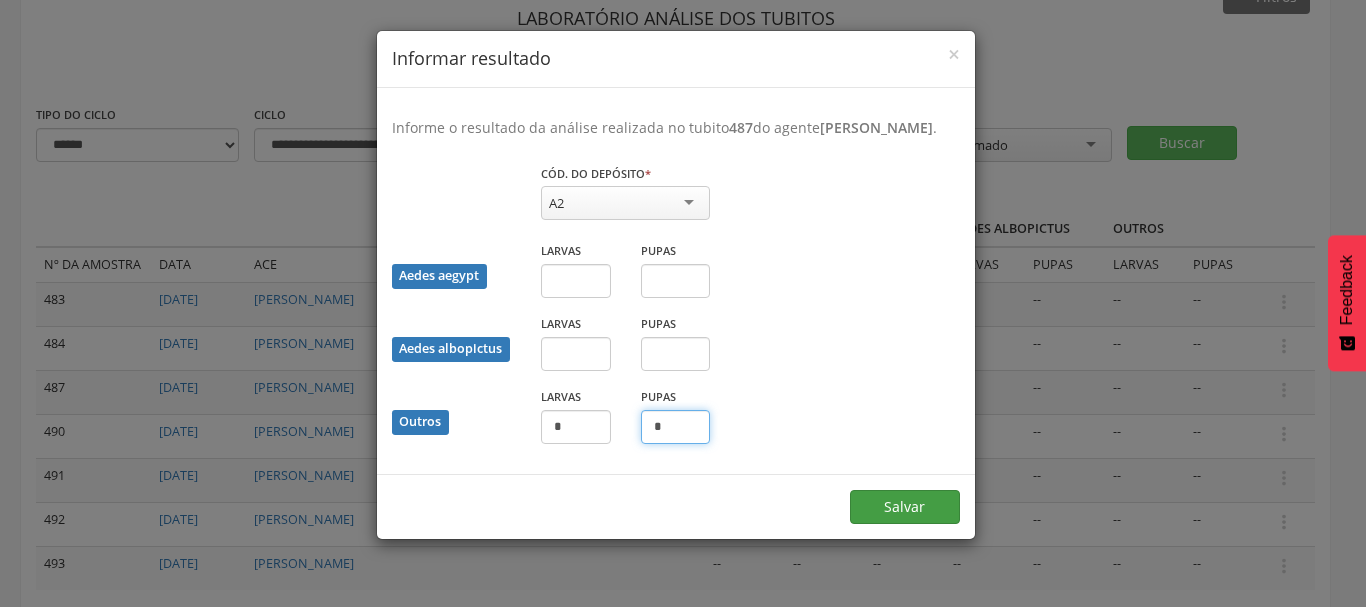type on "*" 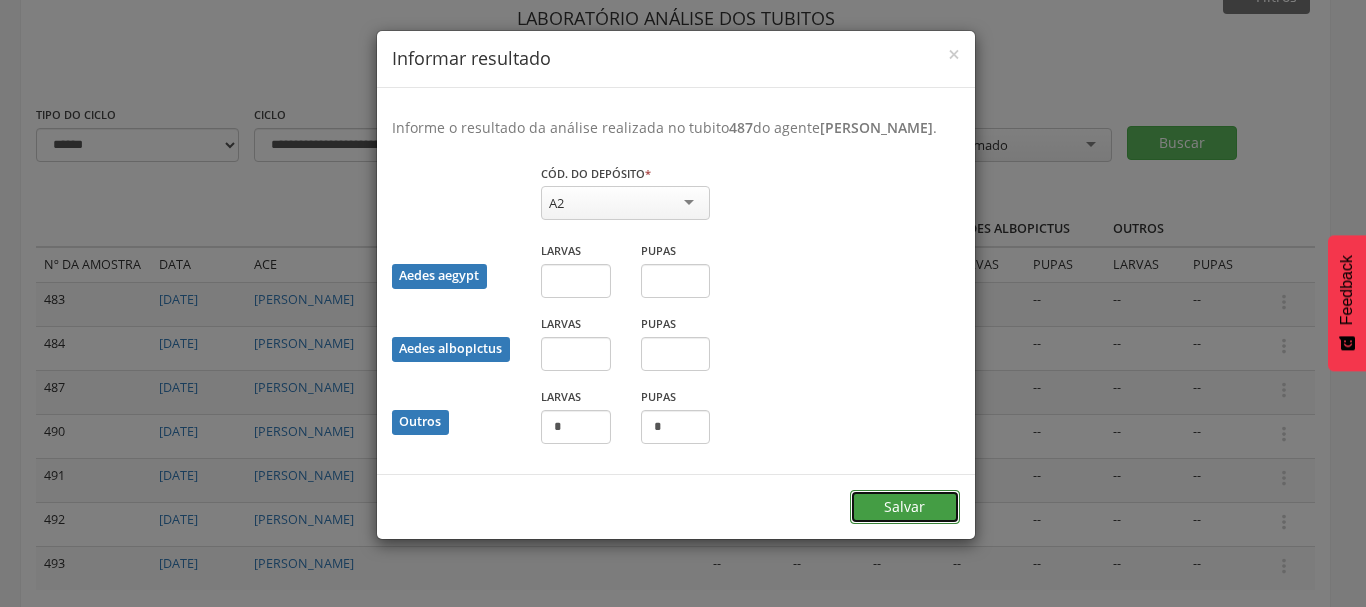 click on "Salvar" at bounding box center [676, 506] 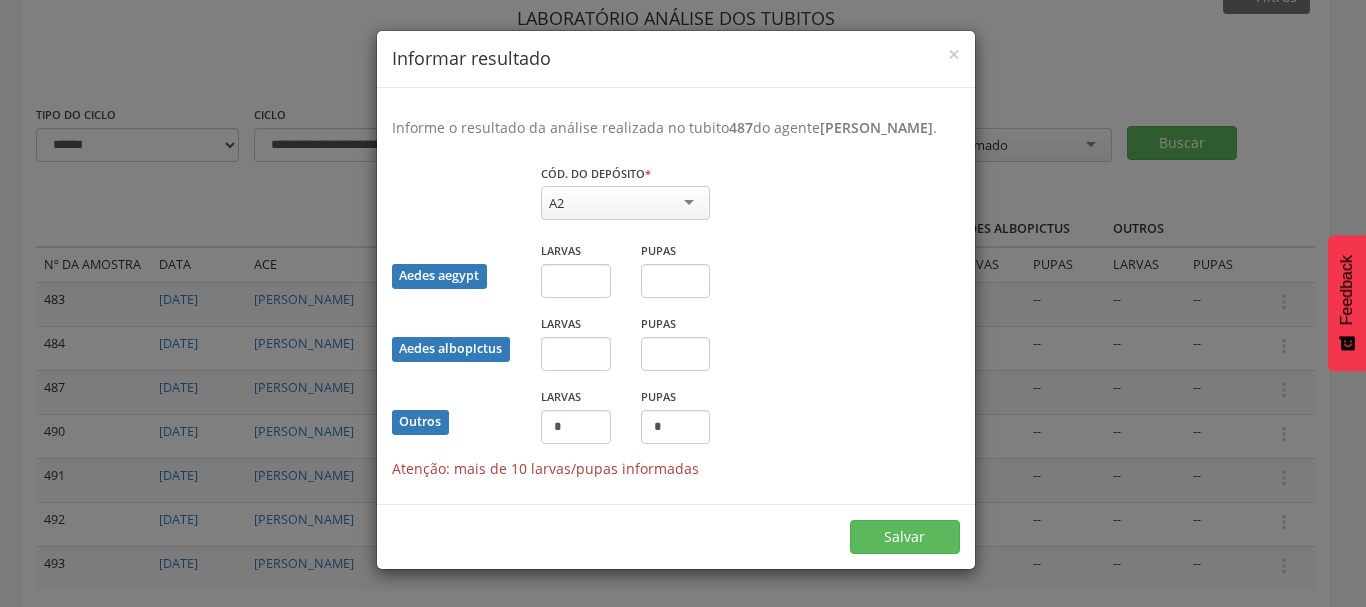 click on "Salvar" at bounding box center [676, 536] 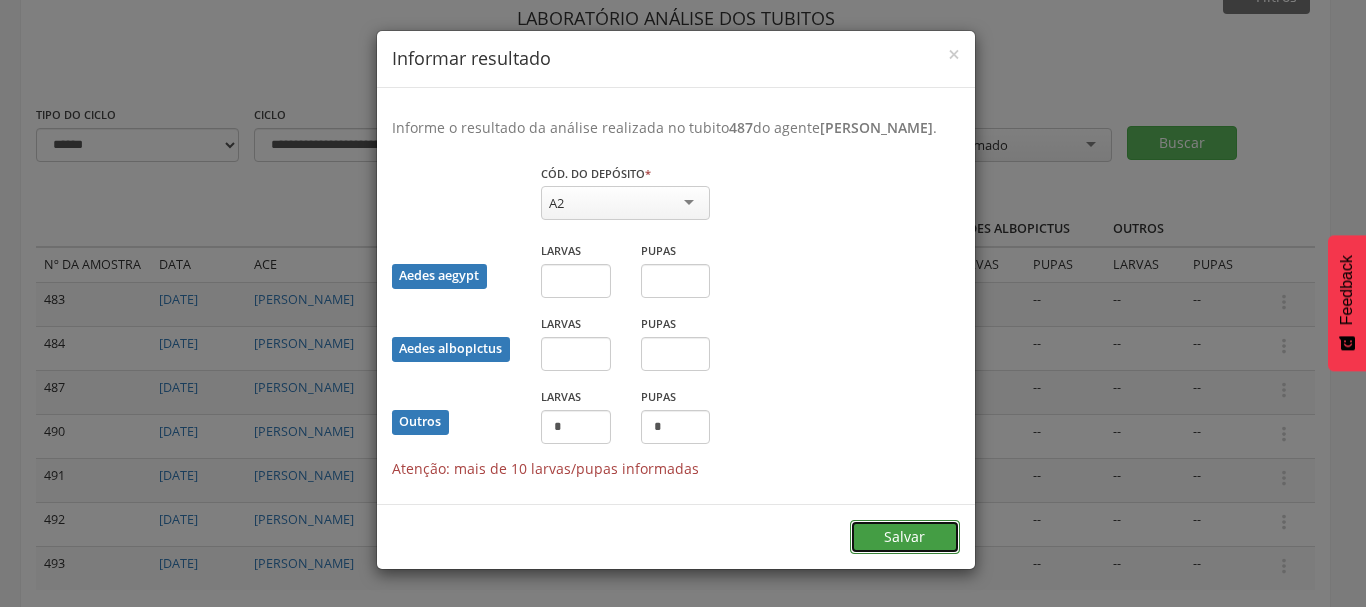 click on "Salvar" at bounding box center (905, 537) 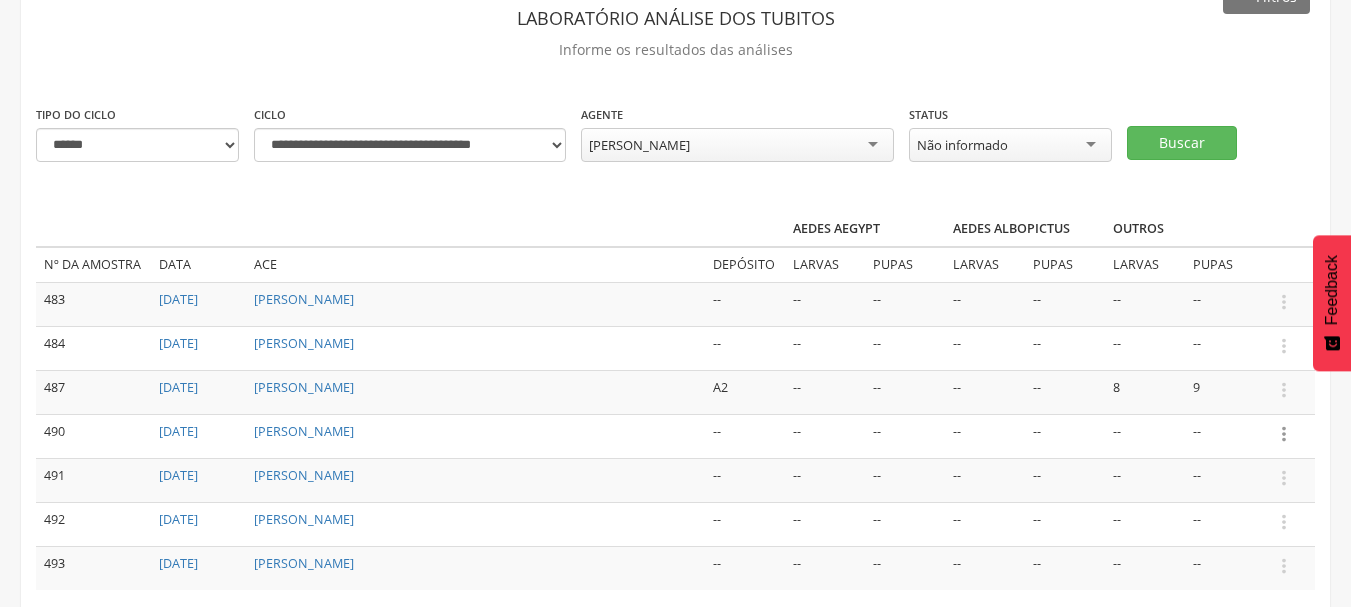 click on "" at bounding box center [1284, 434] 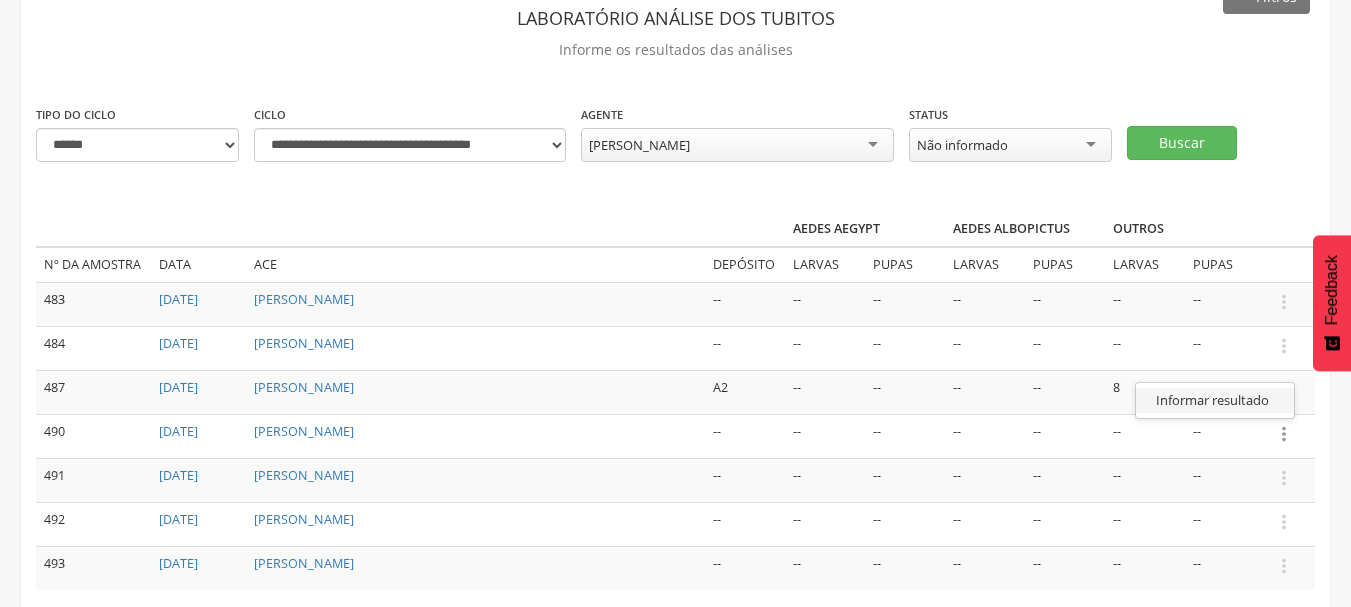 click on "Informar resultado" at bounding box center (1215, 400) 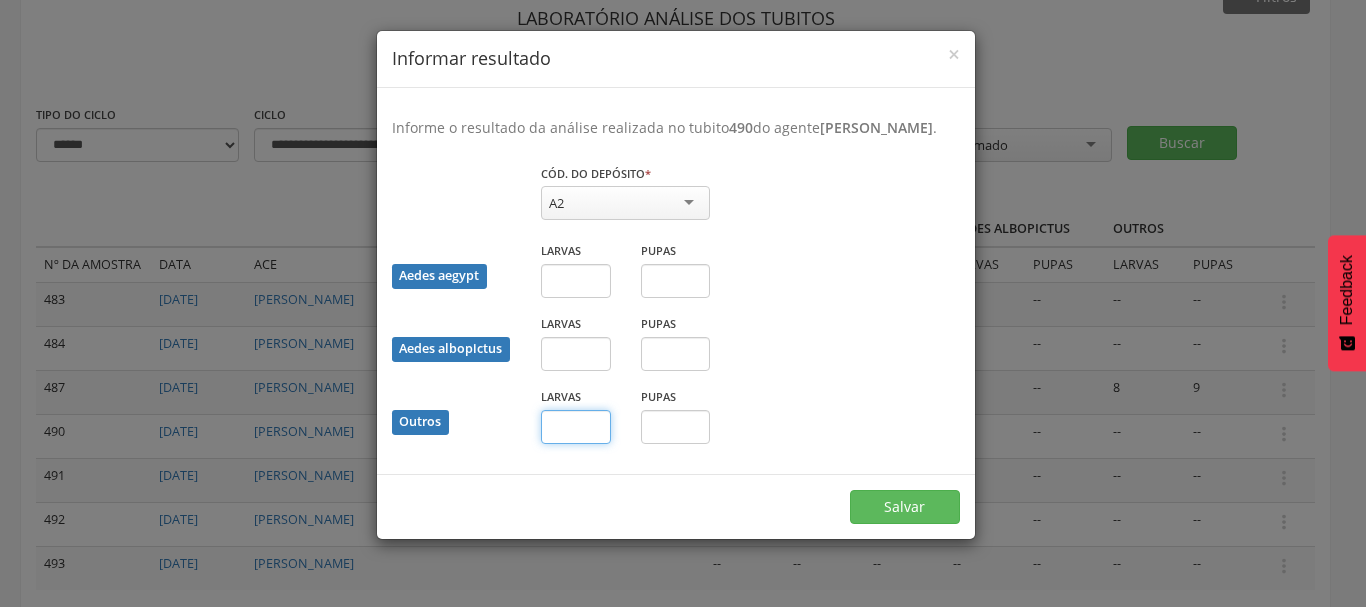 click at bounding box center (576, 427) 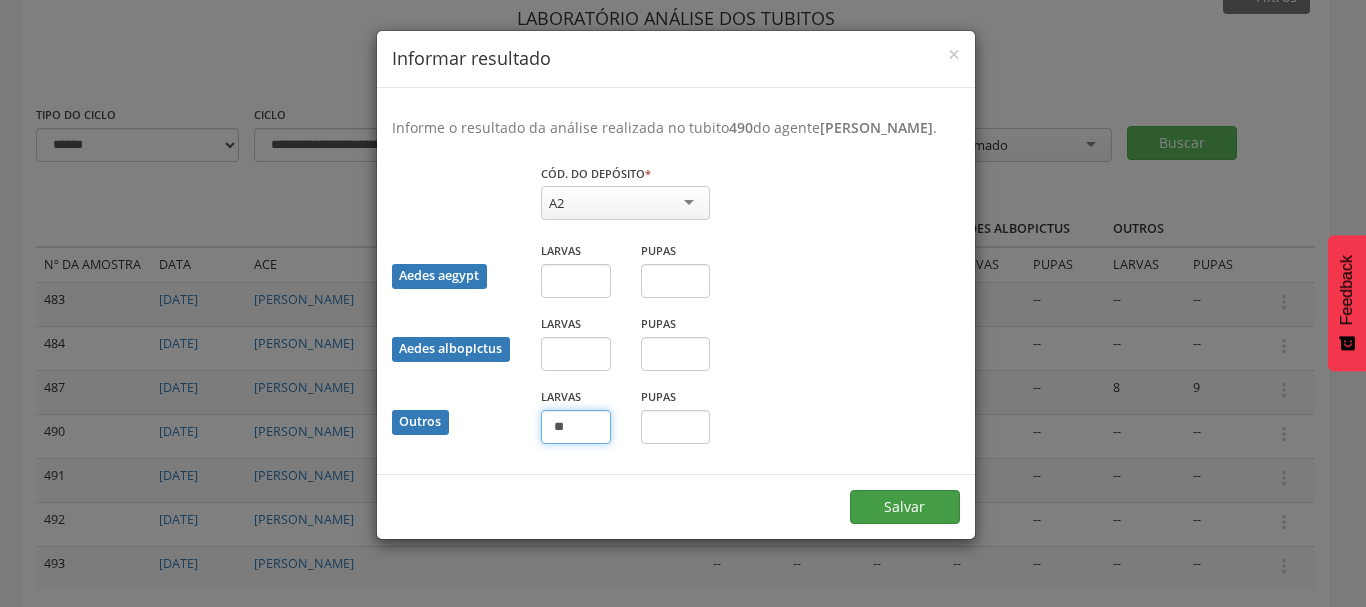 type on "**" 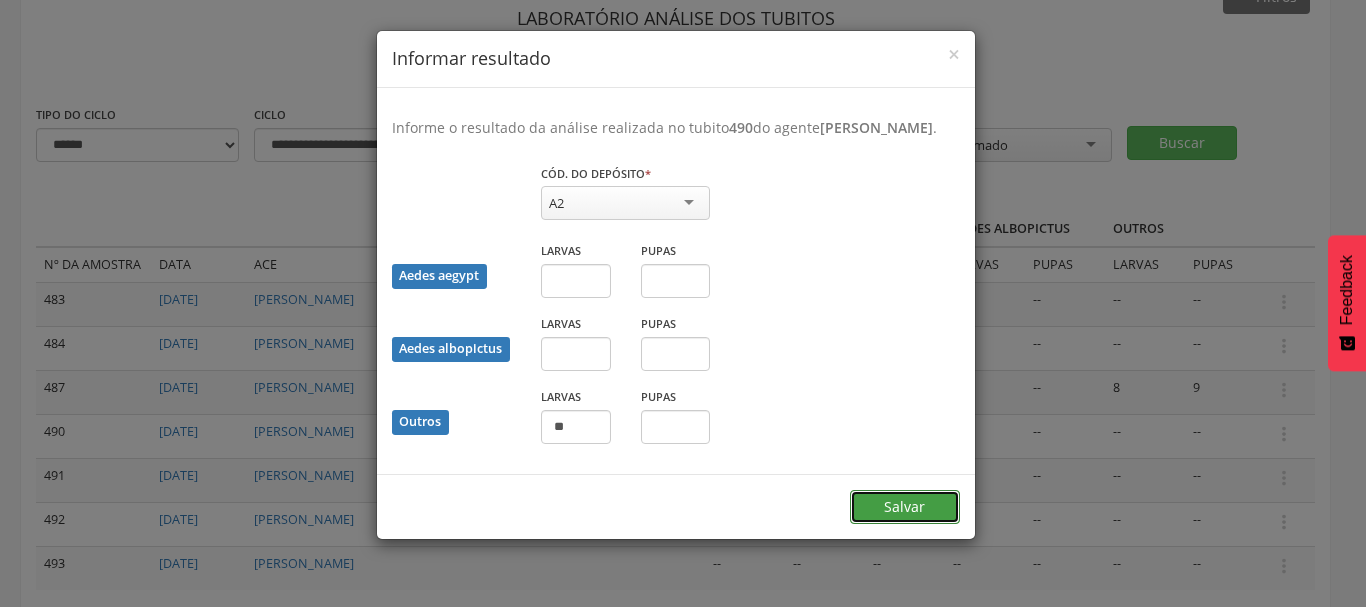 click on "Salvar" at bounding box center (905, 507) 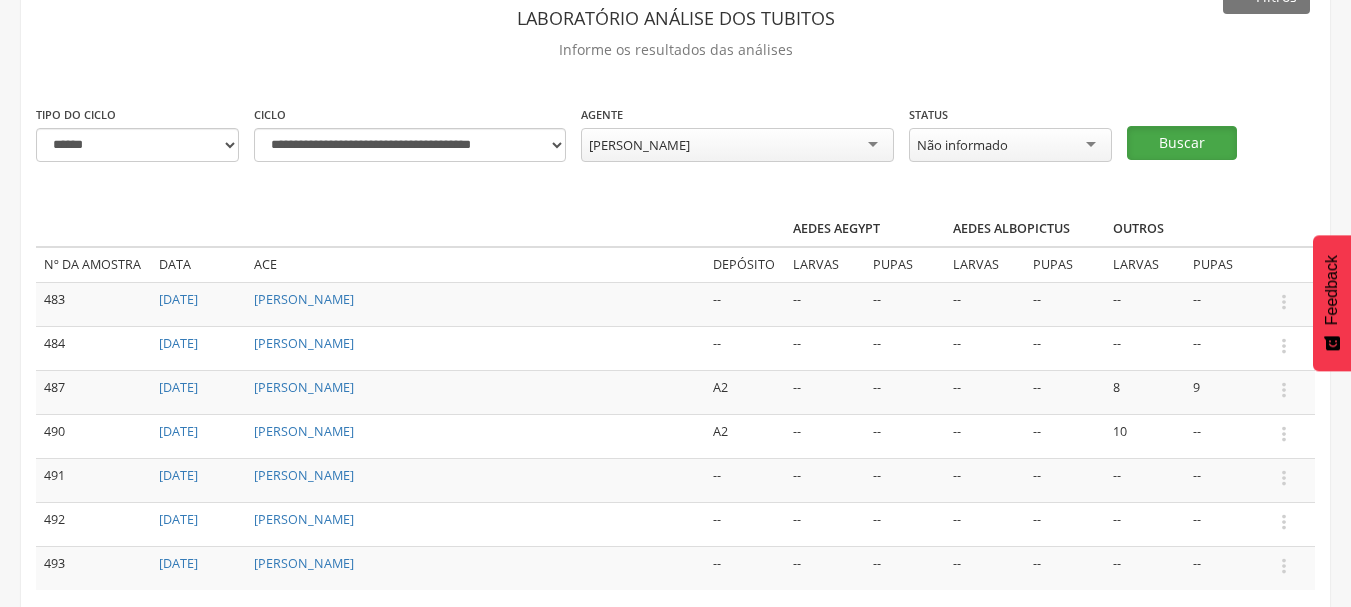 click on "Buscar" at bounding box center [1182, 143] 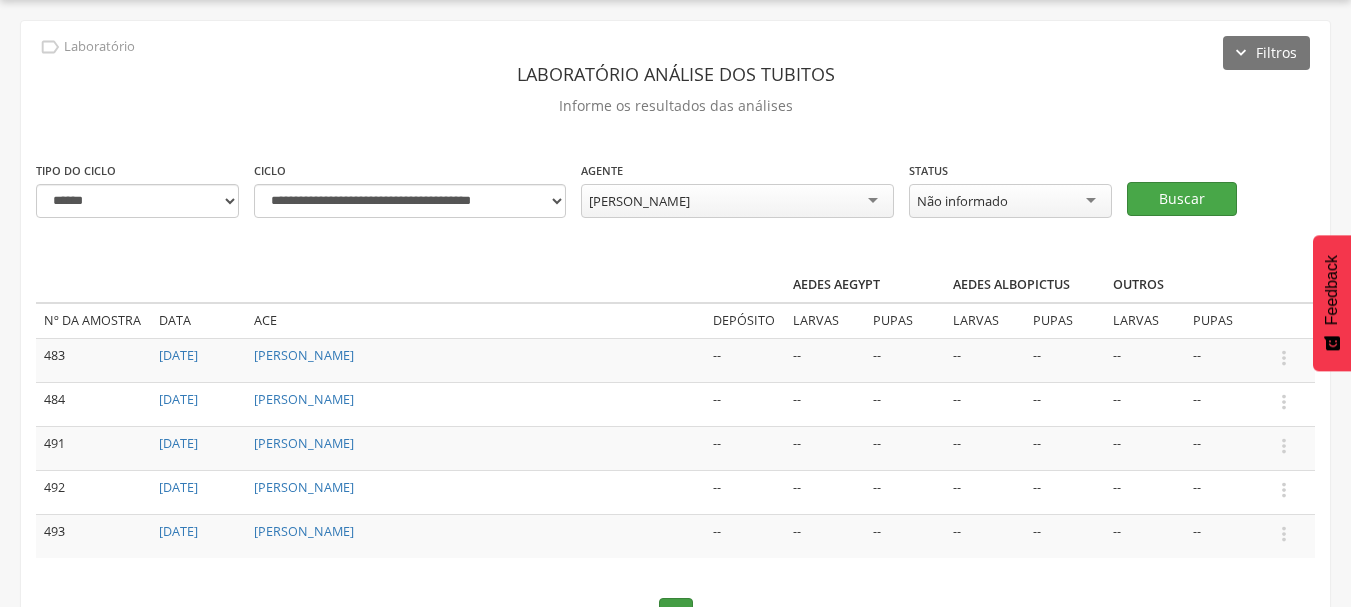 scroll, scrollTop: 116, scrollLeft: 0, axis: vertical 